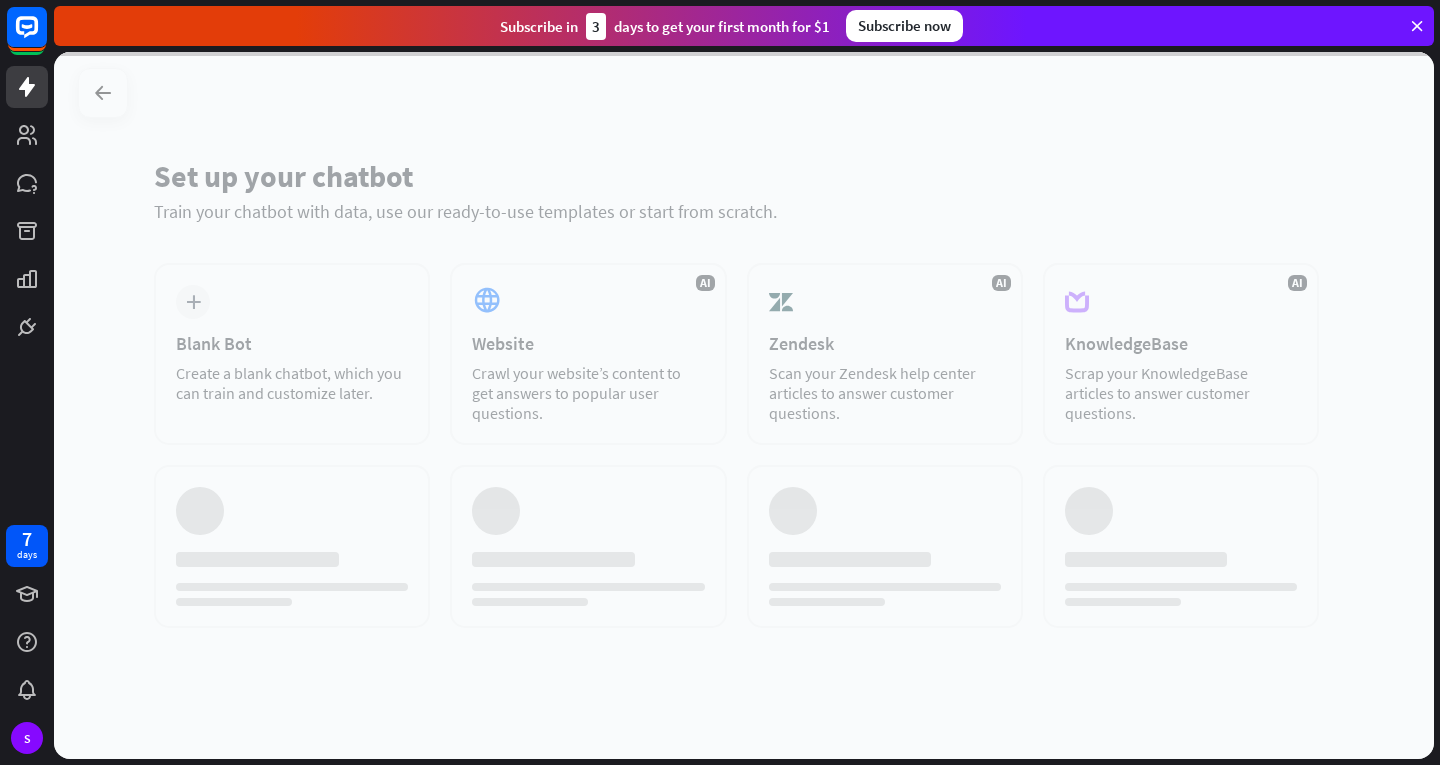scroll, scrollTop: 0, scrollLeft: 0, axis: both 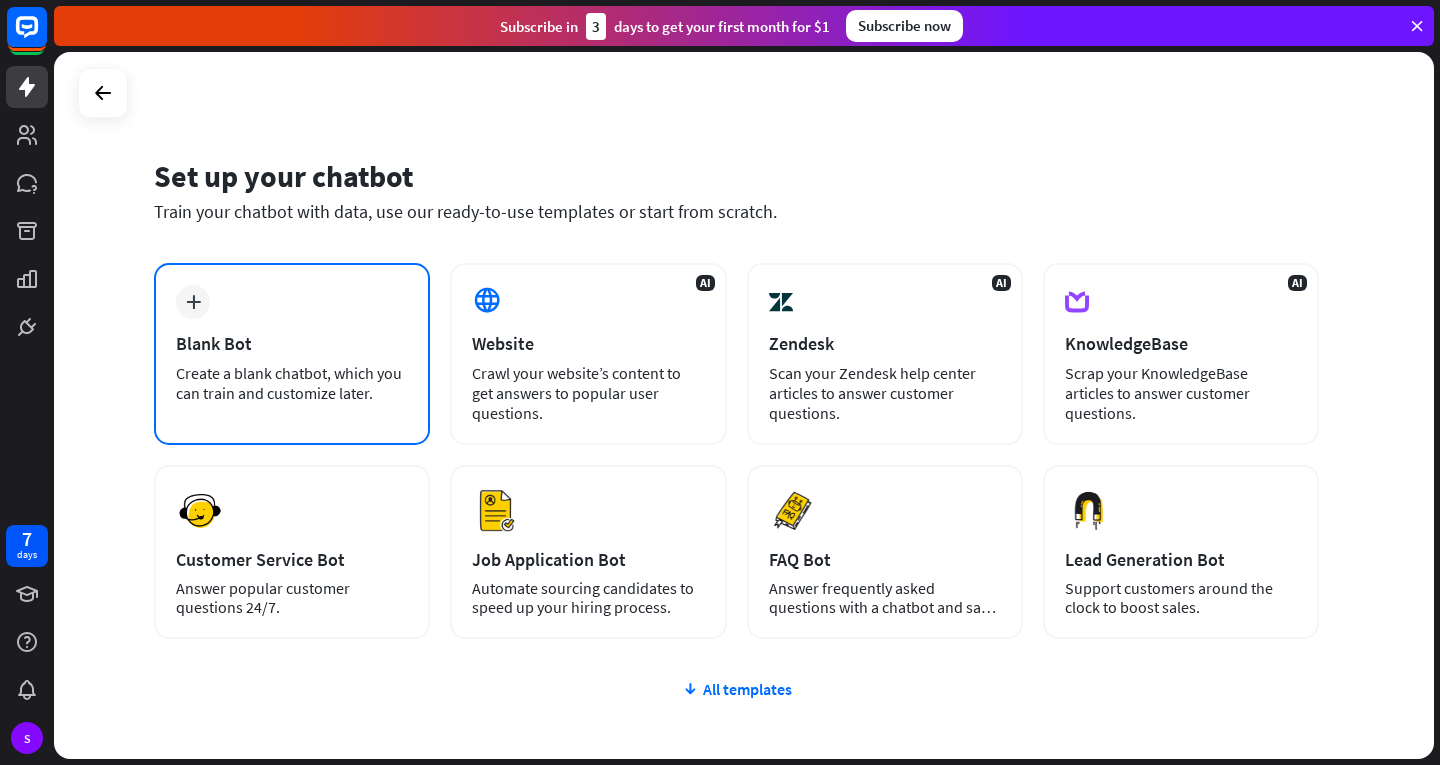 click on "Blank Bot" at bounding box center (292, 343) 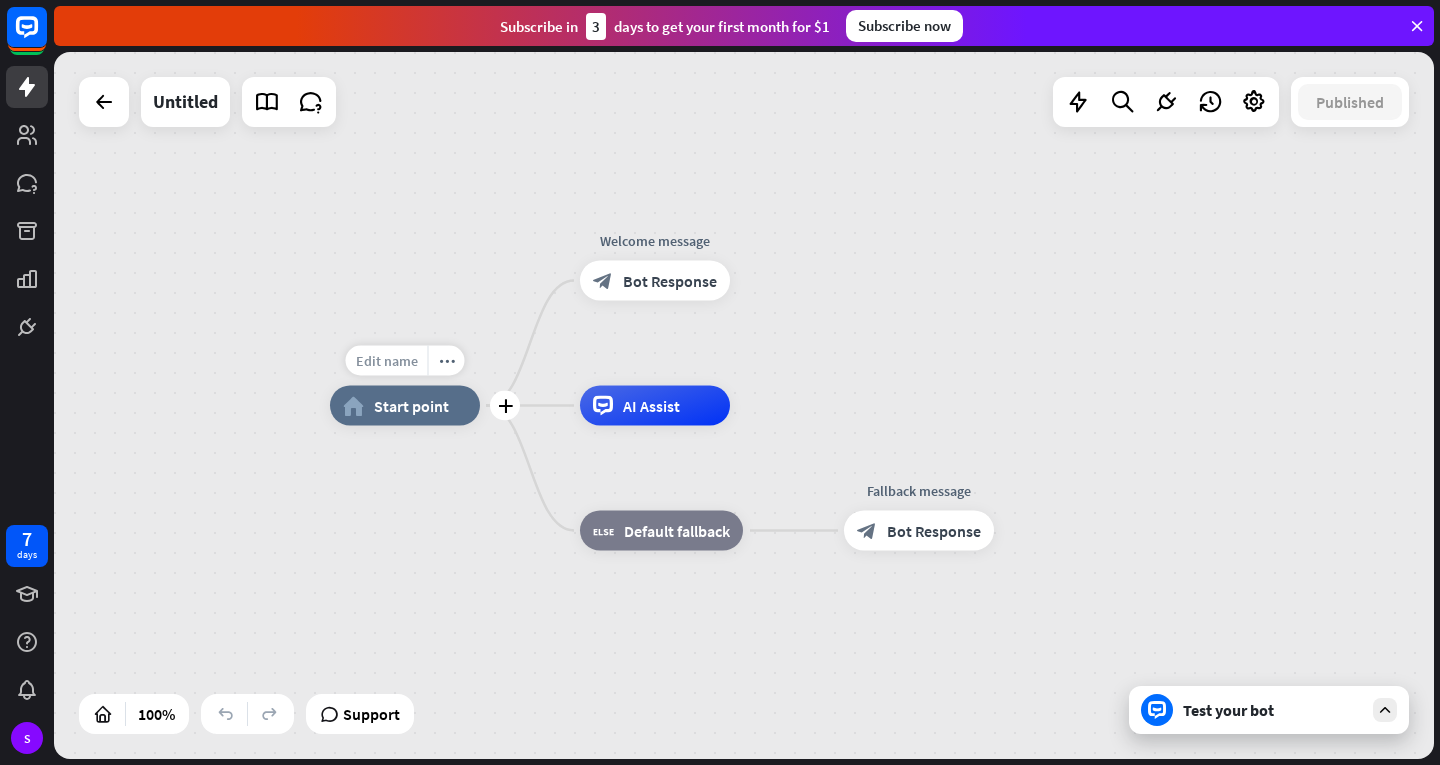 click on "Edit name" at bounding box center (387, 361) 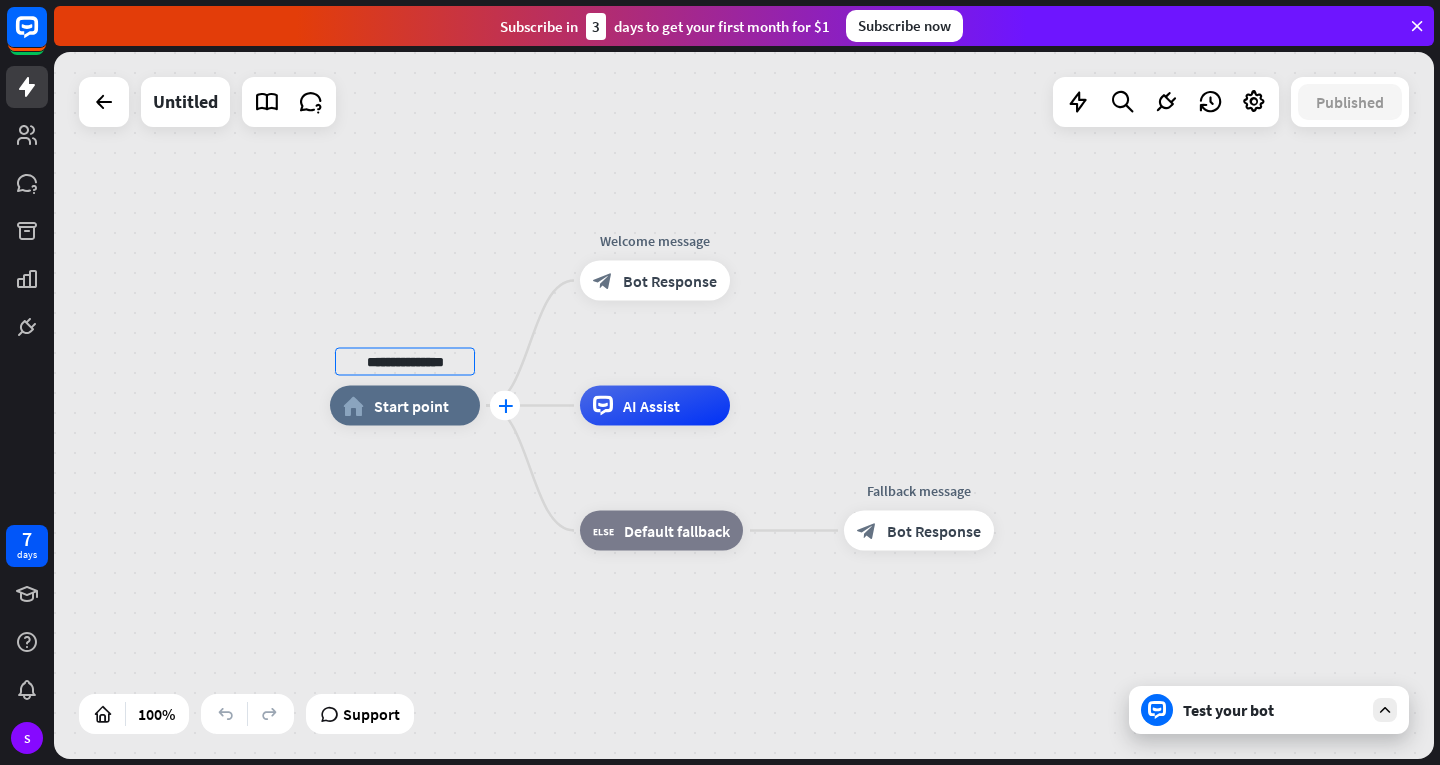 type on "**********" 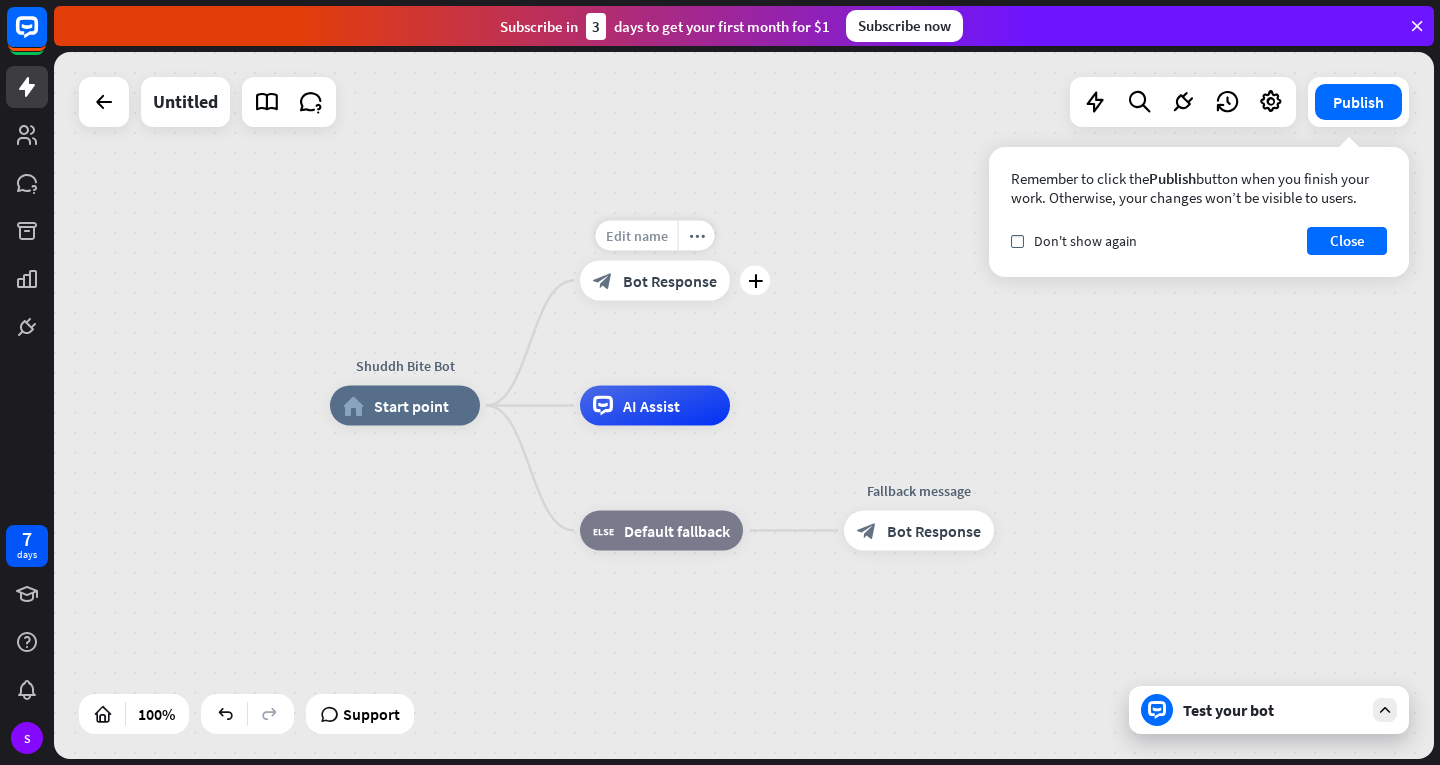 click on "Edit name" at bounding box center (637, 236) 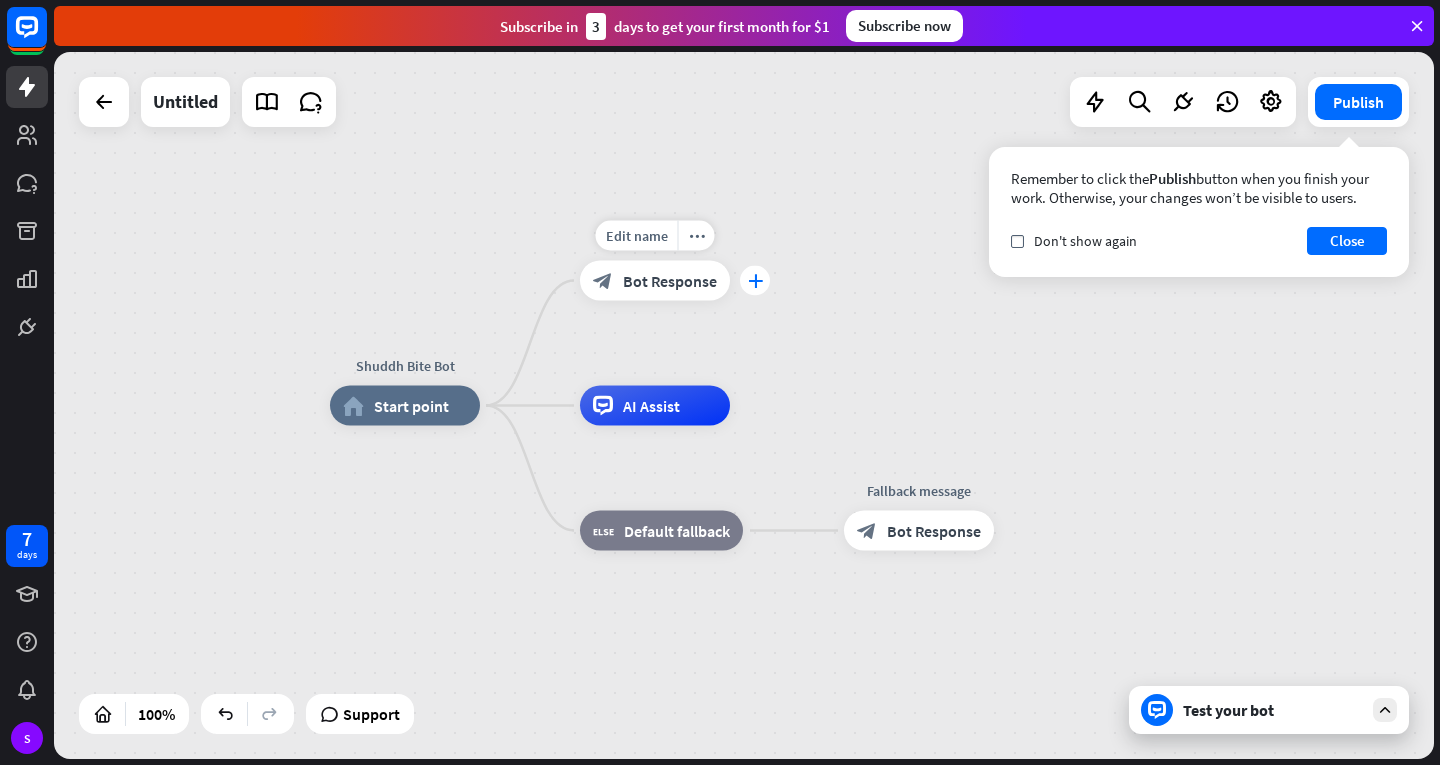 click on "plus" at bounding box center [755, 281] 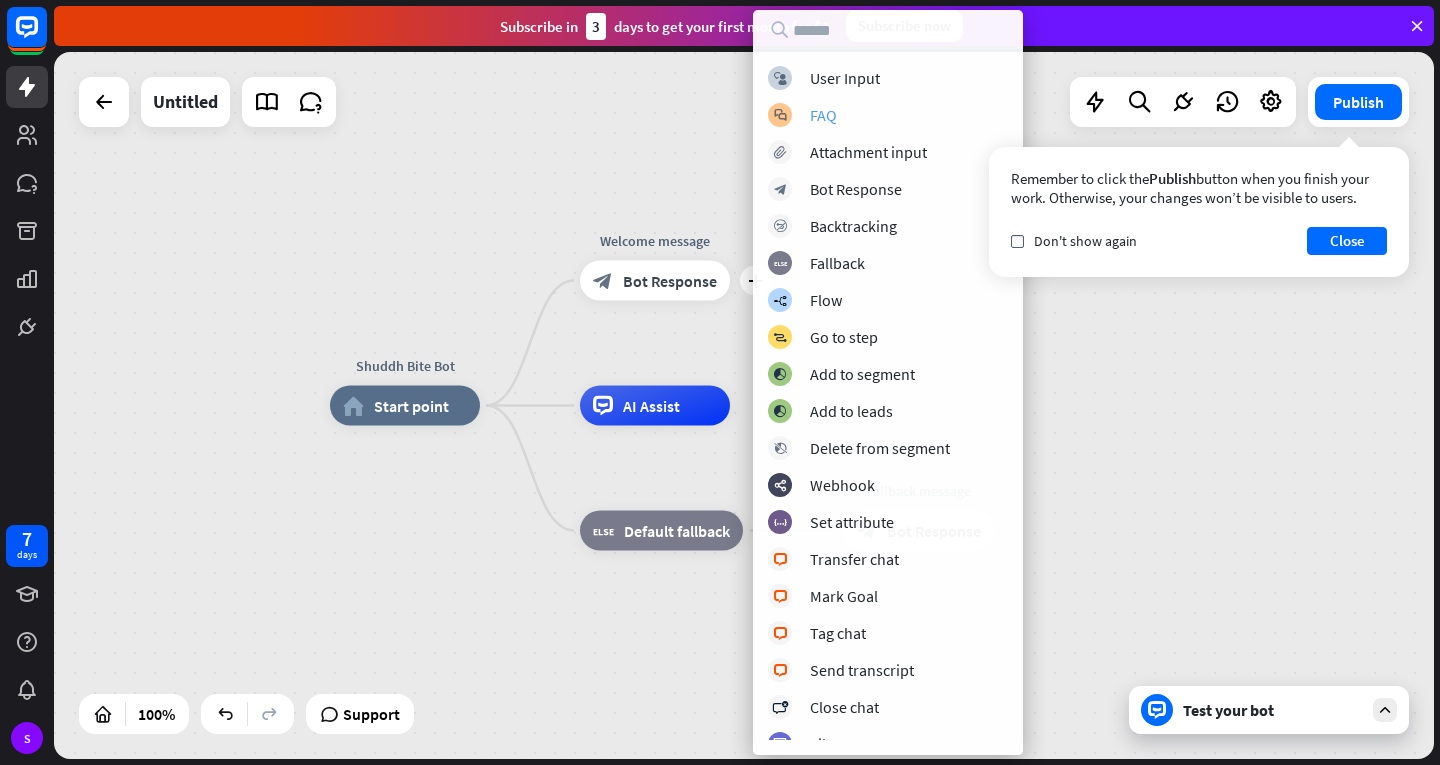 click on "FAQ" at bounding box center (823, 115) 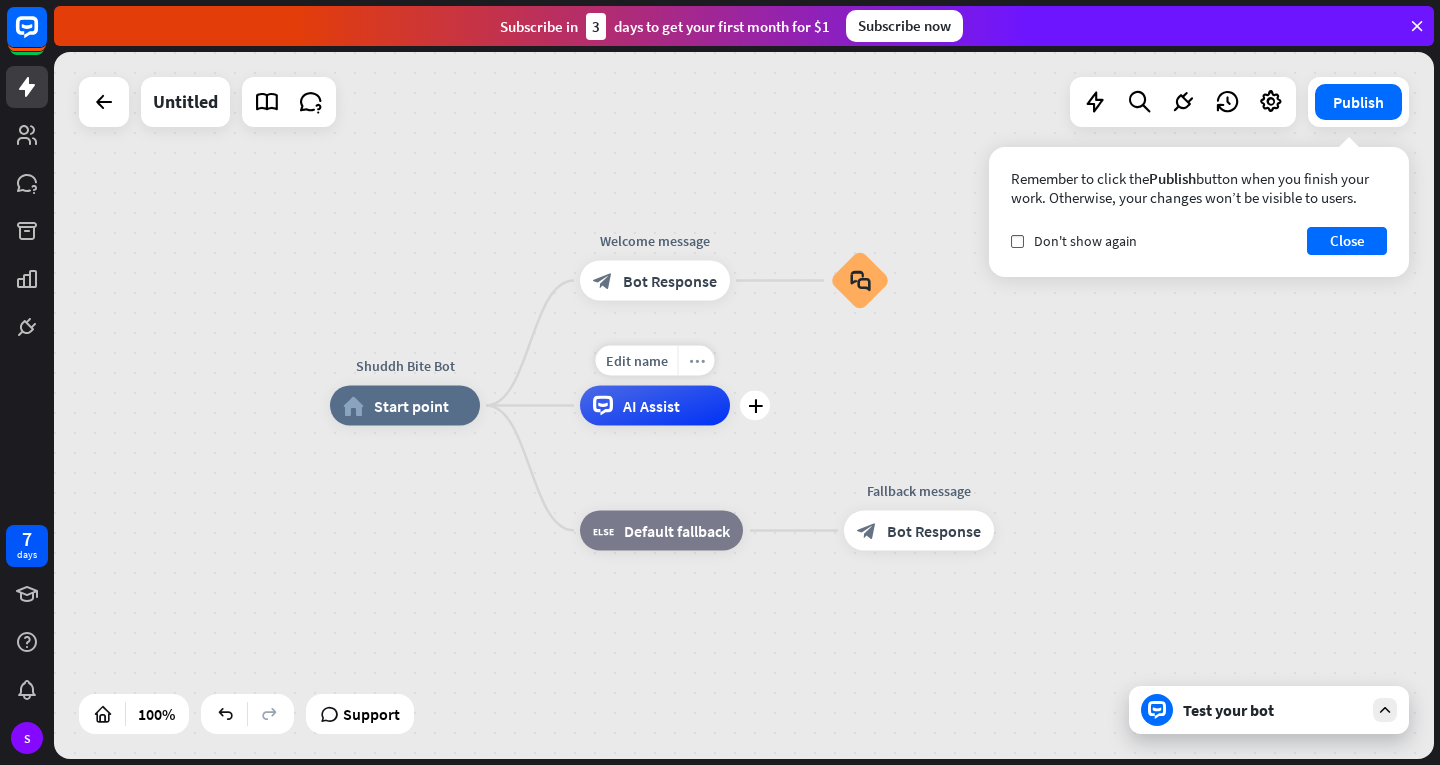 click on "more_horiz" at bounding box center [697, 360] 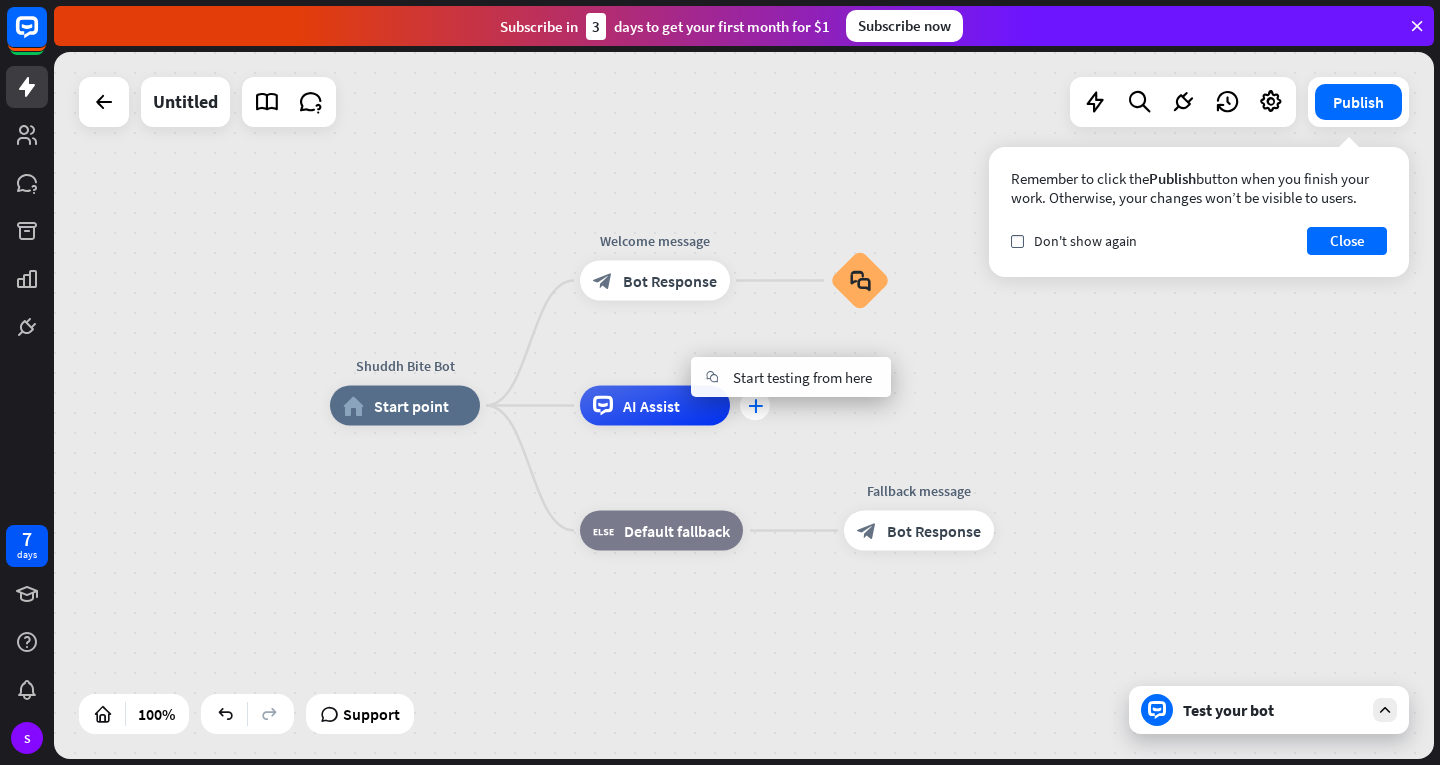 click on "plus" at bounding box center (755, 406) 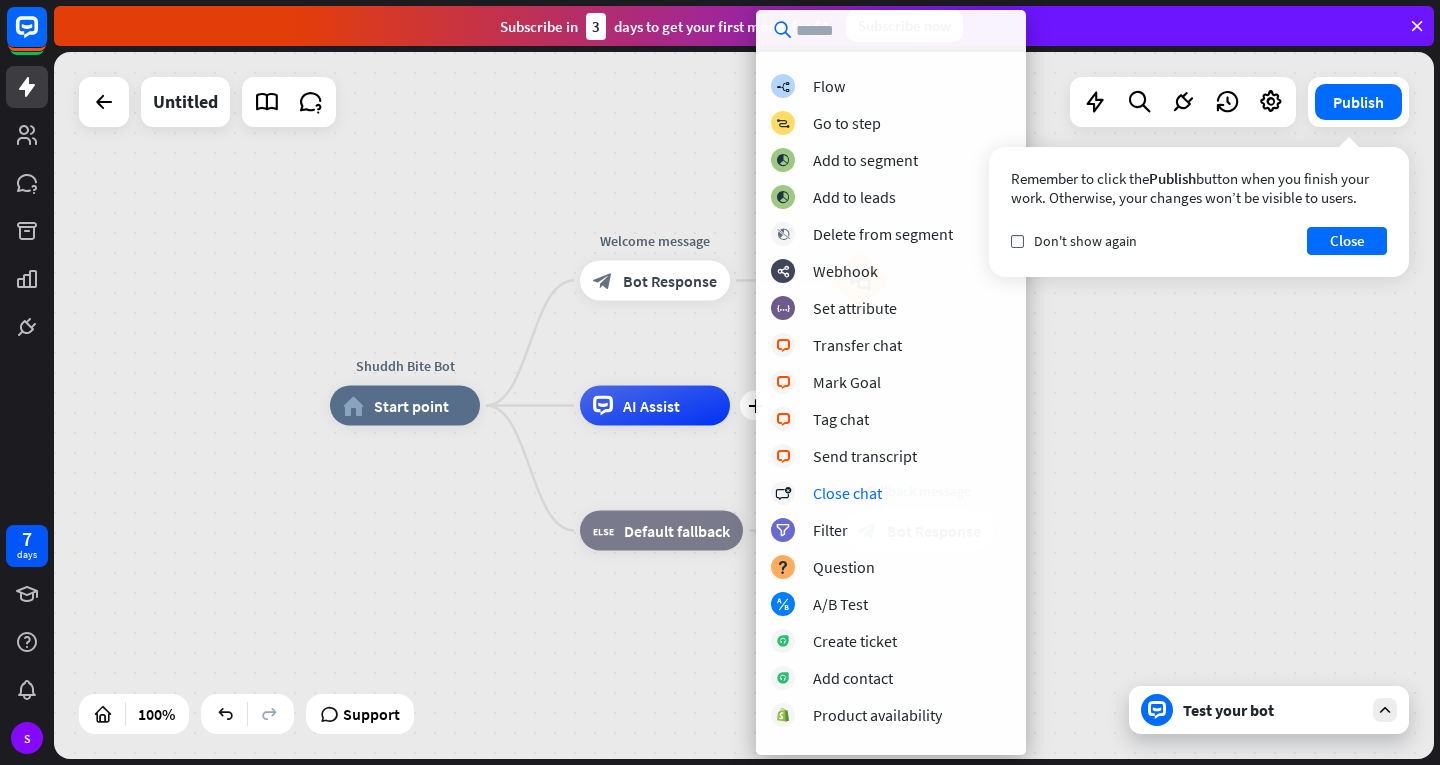 scroll, scrollTop: 0, scrollLeft: 0, axis: both 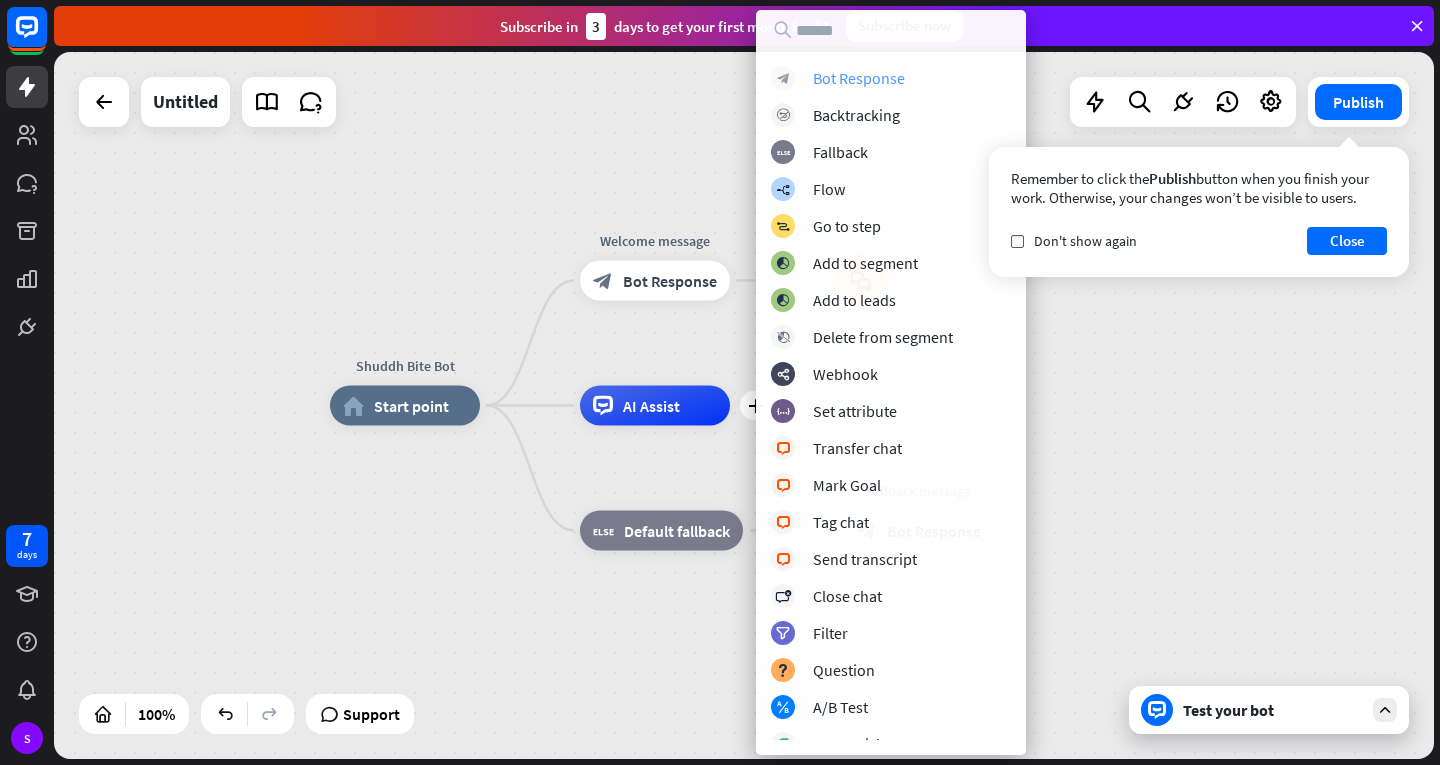 click on "Bot Response" at bounding box center [859, 78] 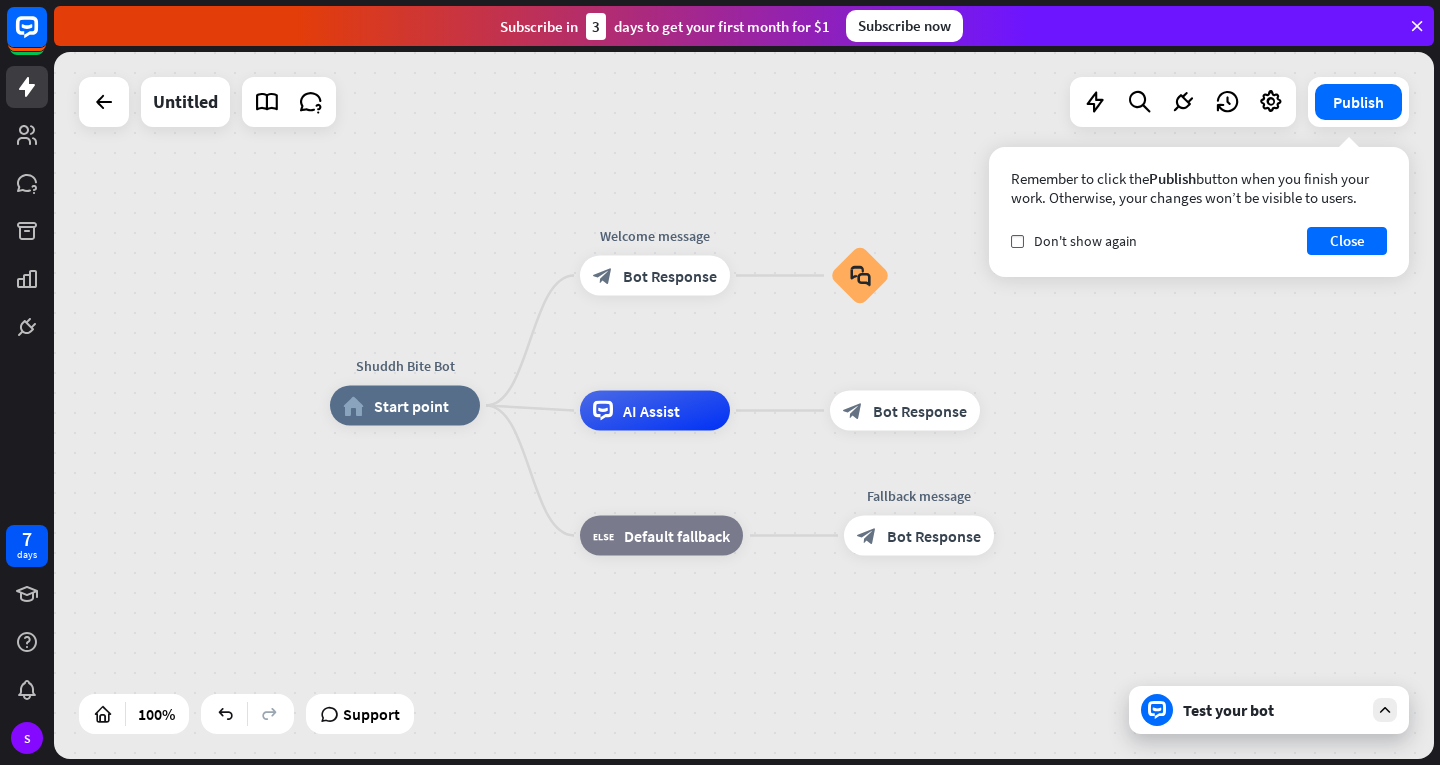 click at bounding box center [1385, 710] 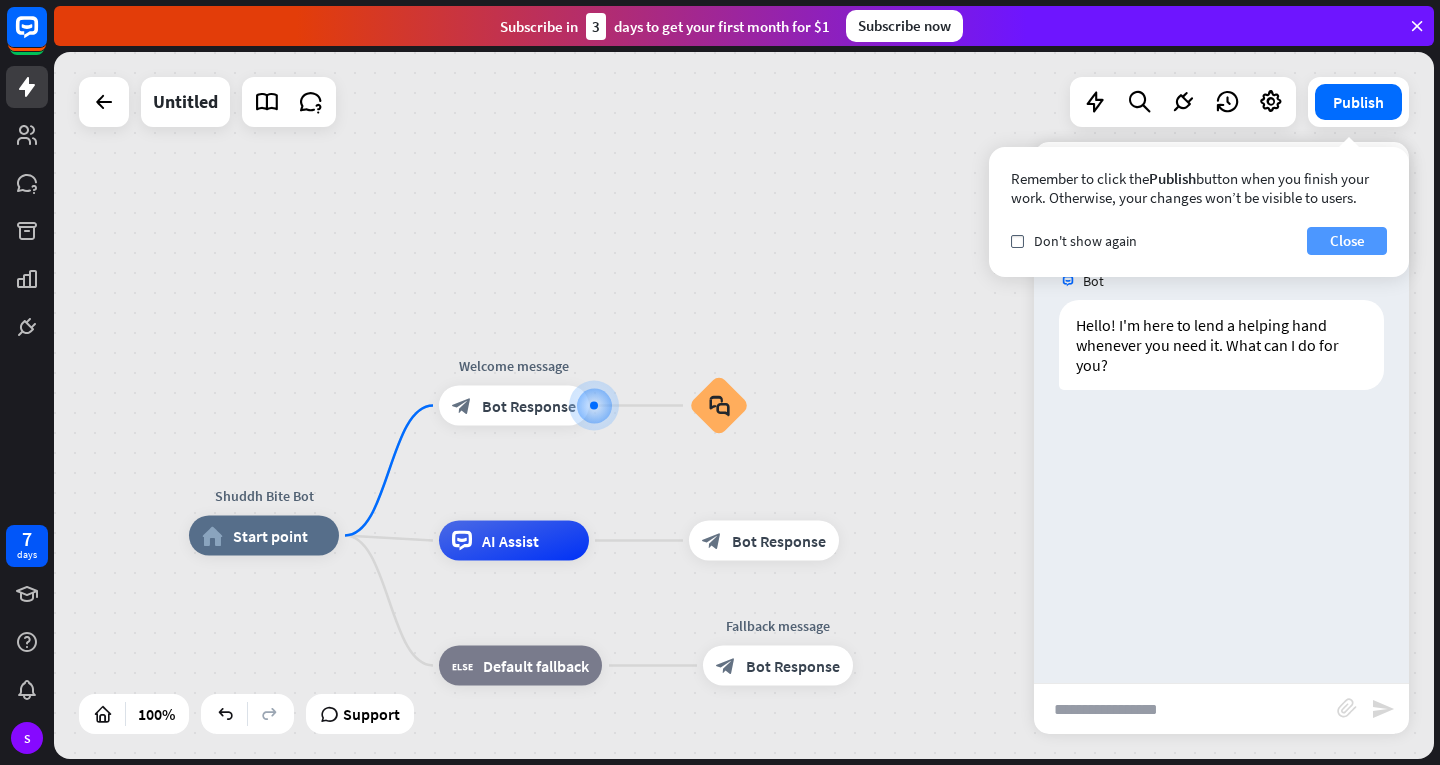 click on "Close" at bounding box center (1347, 241) 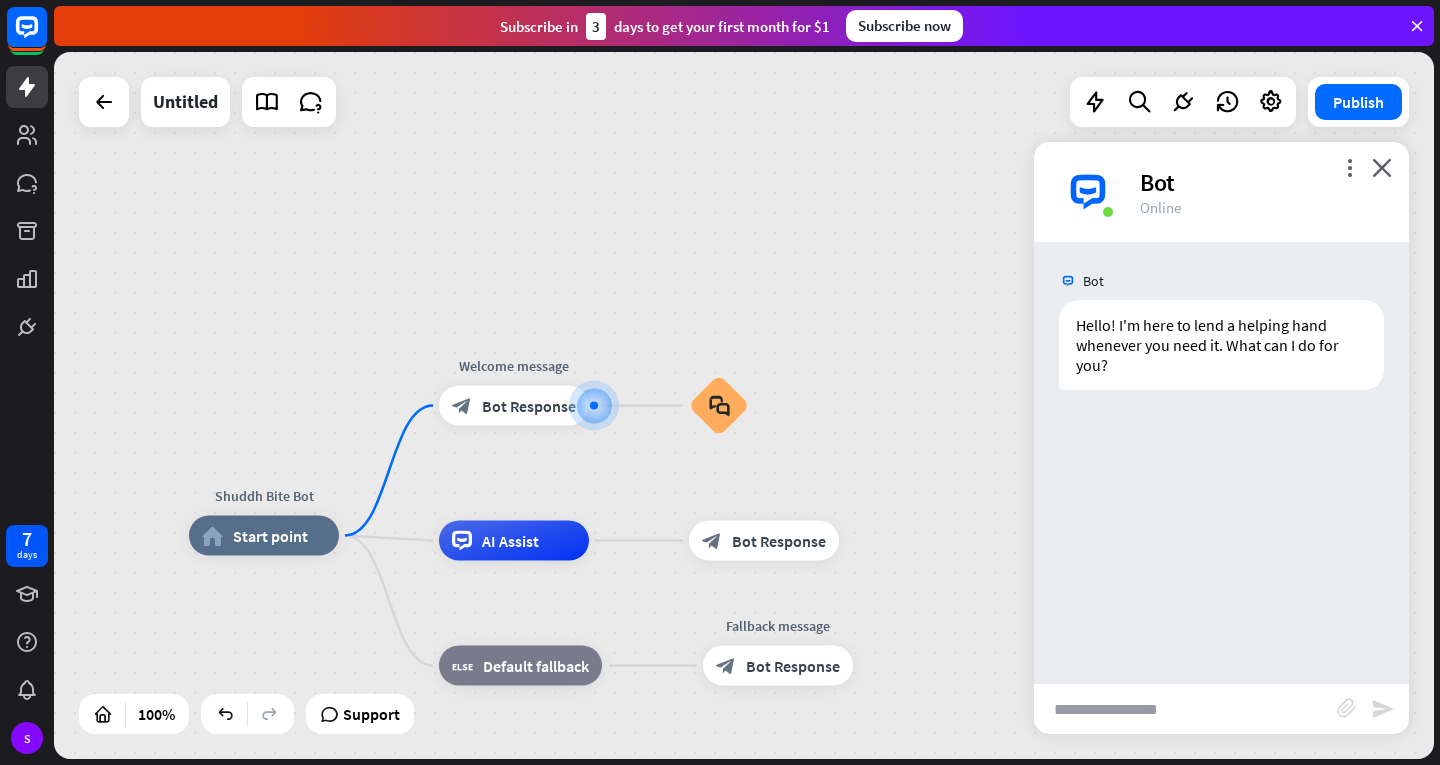 click at bounding box center [1185, 709] 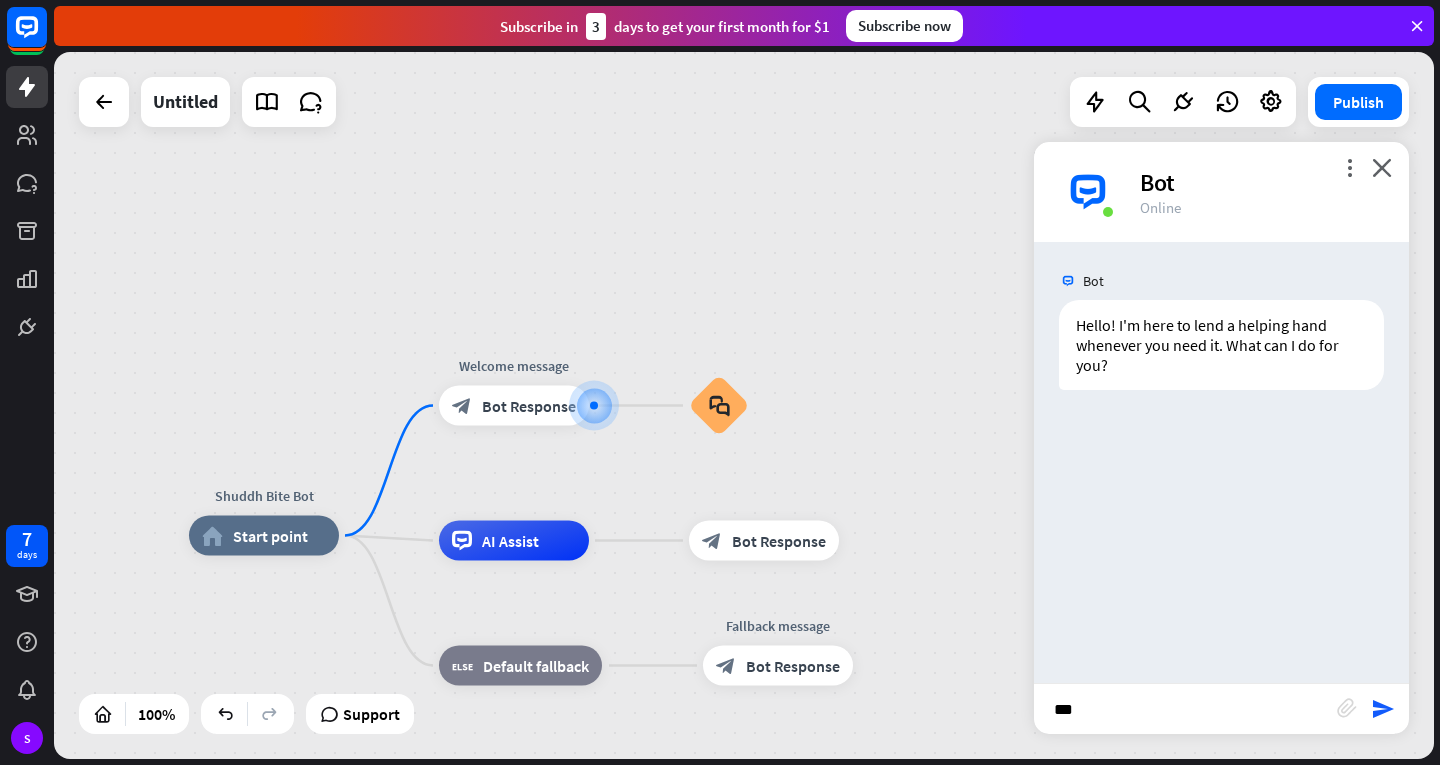 type on "**" 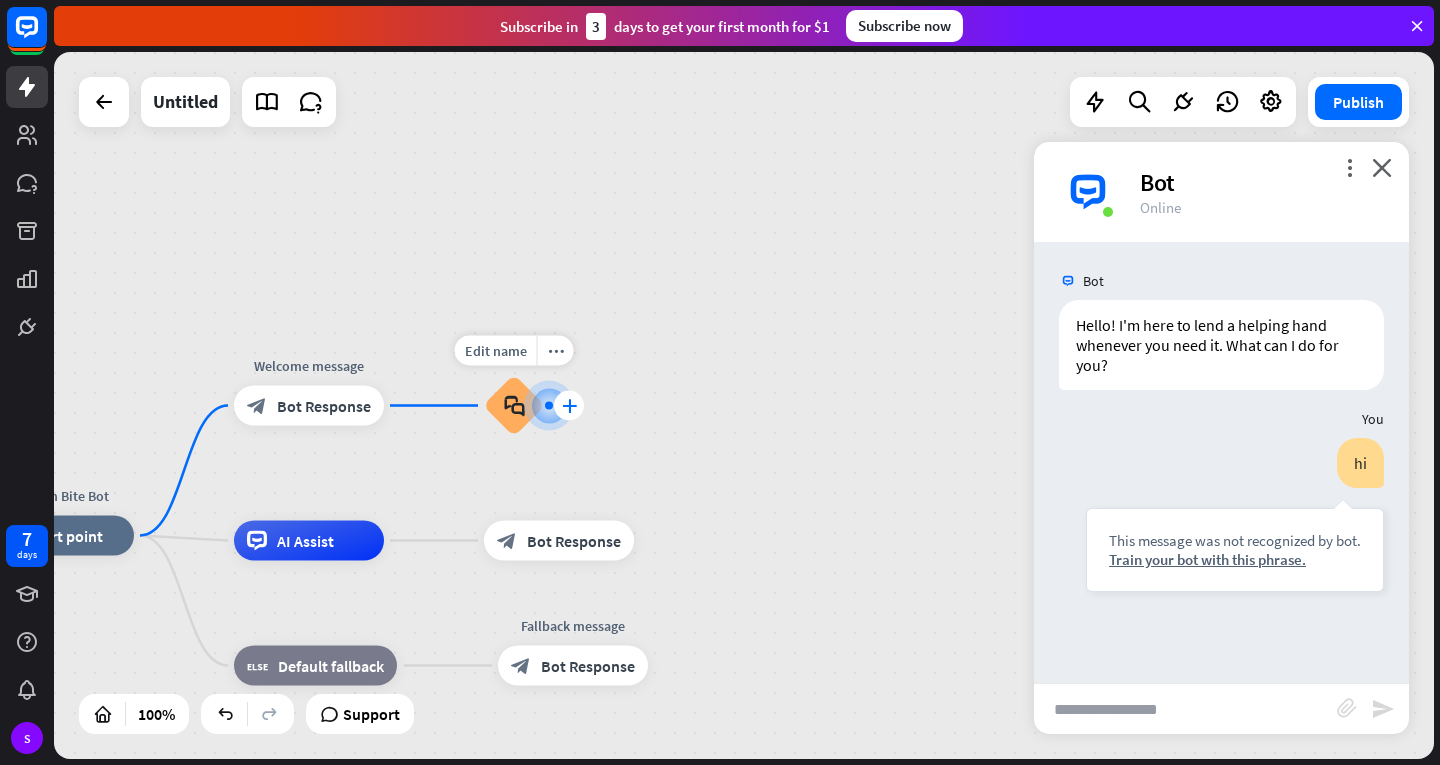 click on "plus" at bounding box center [569, 406] 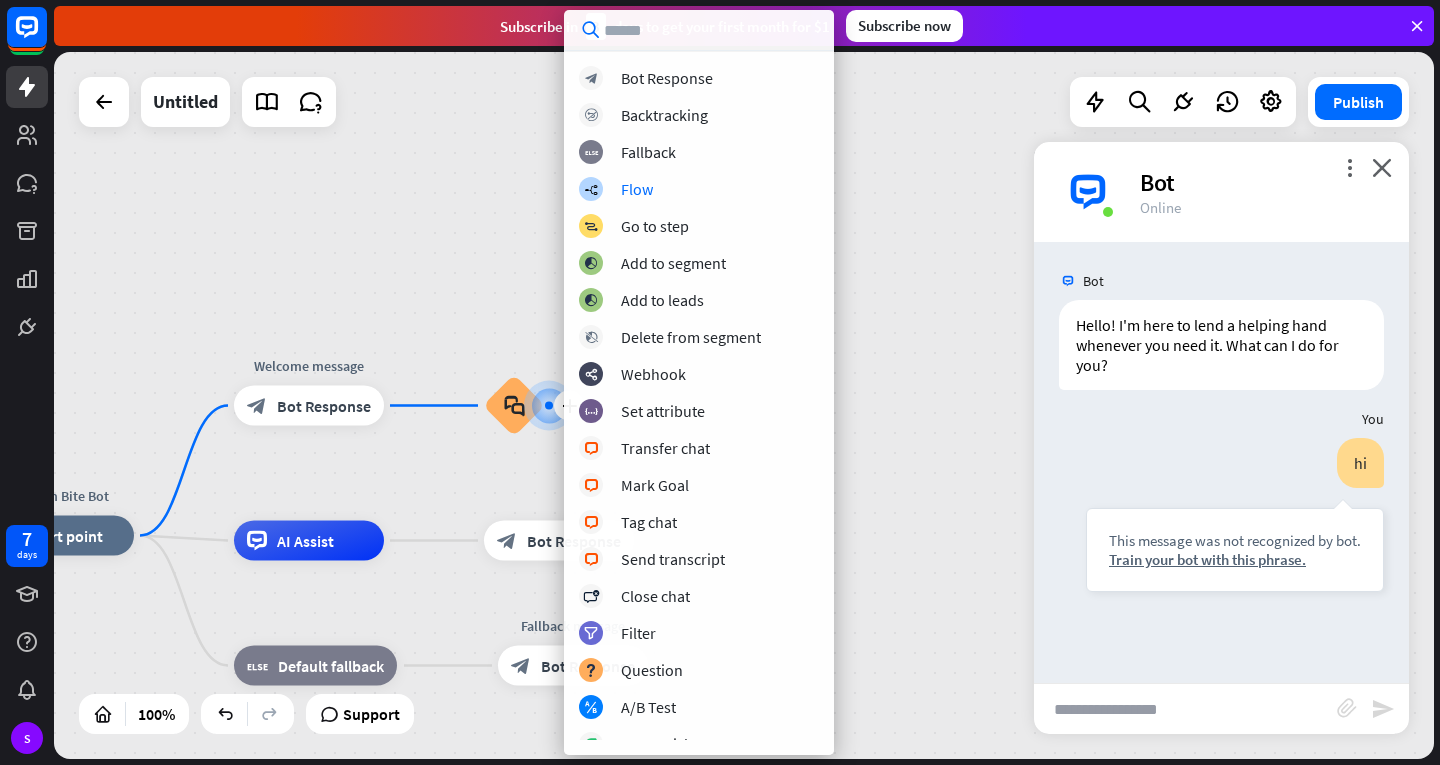 scroll, scrollTop: 312, scrollLeft: 0, axis: vertical 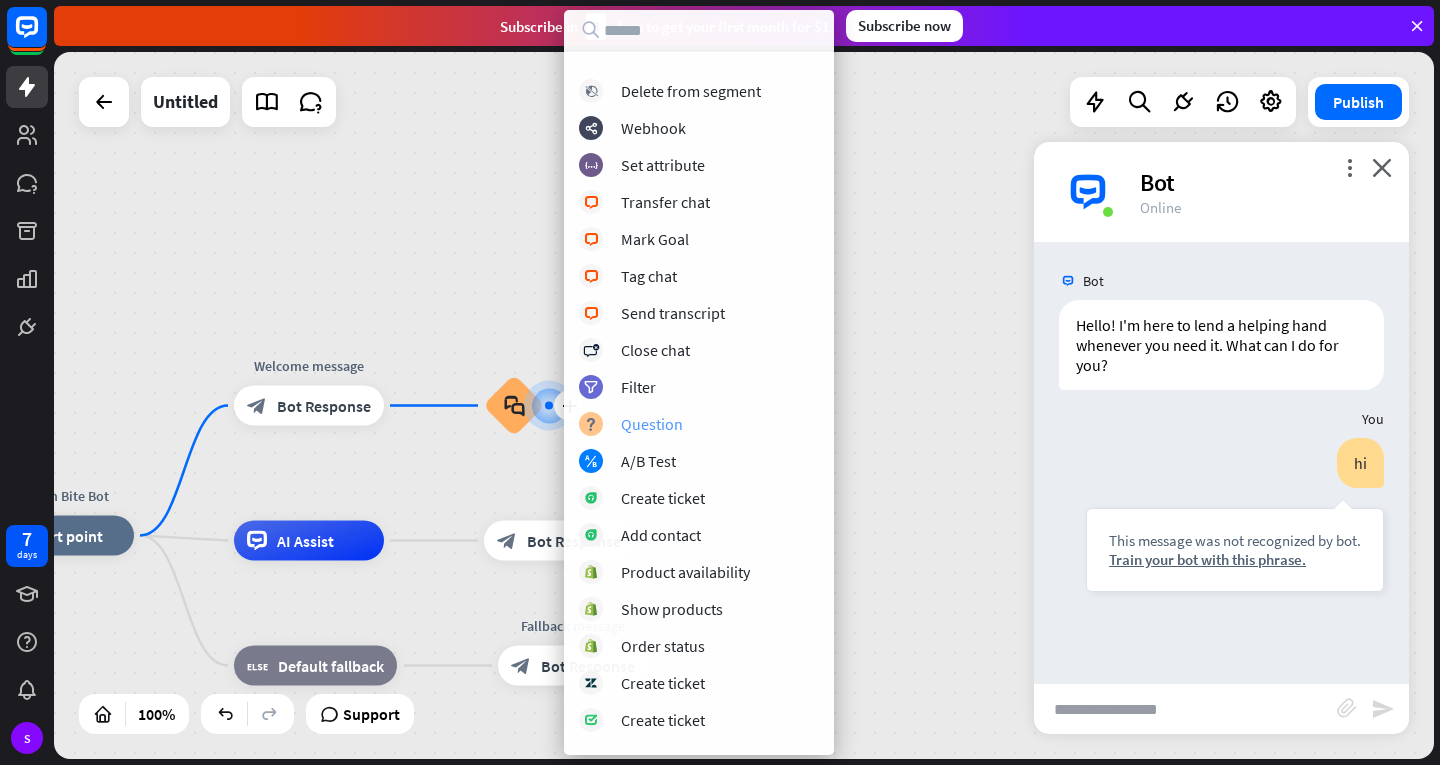 click on "Question" at bounding box center [652, 424] 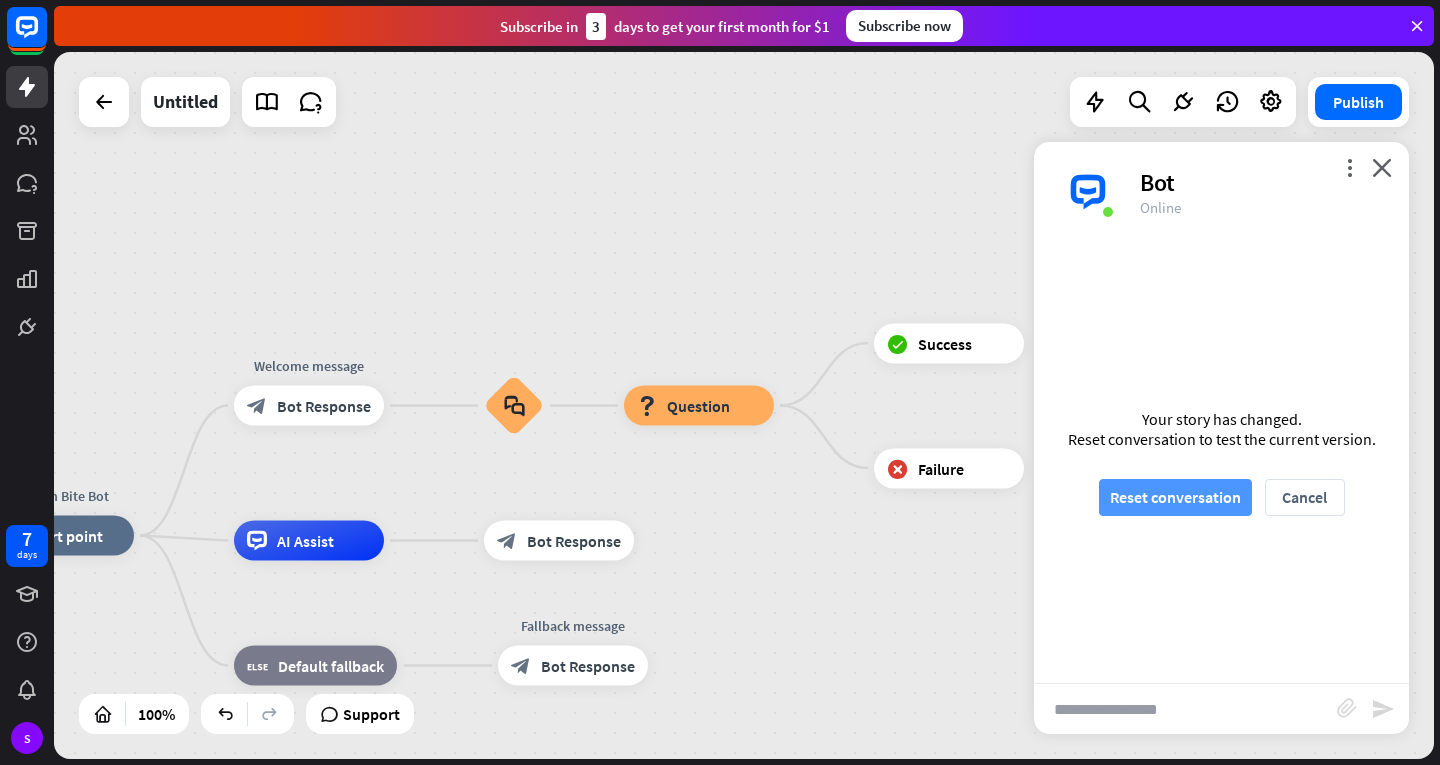 click on "Reset conversation" at bounding box center (1175, 497) 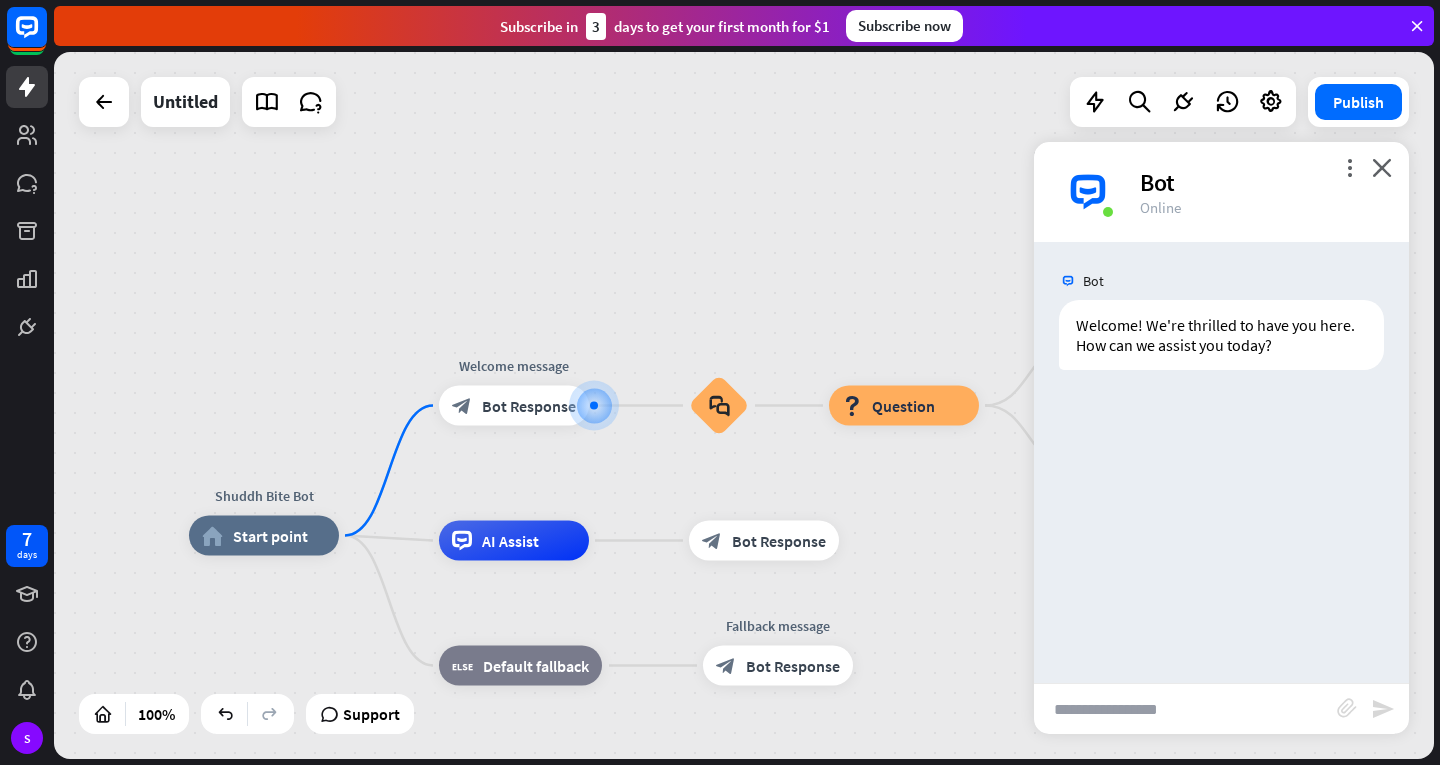 click at bounding box center [1185, 709] 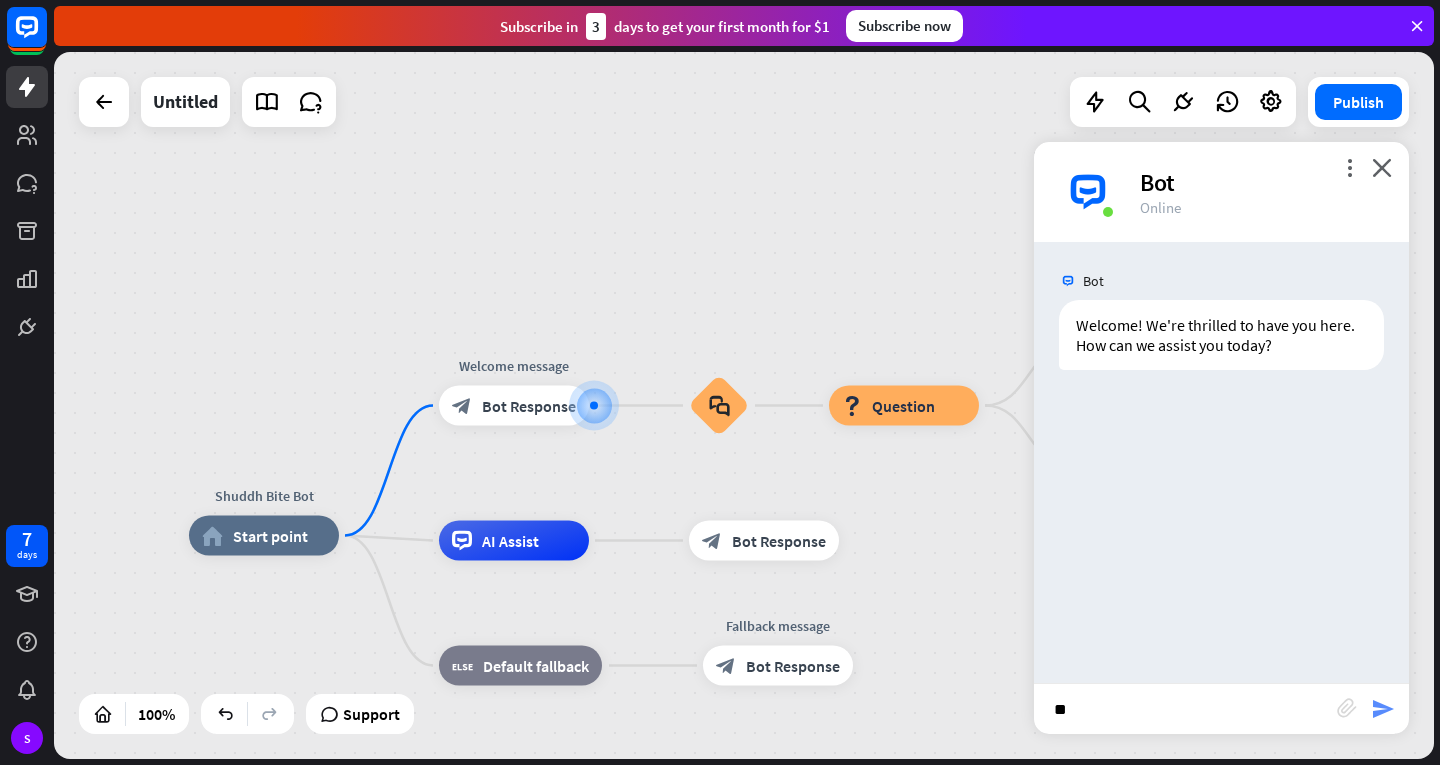 type on "**" 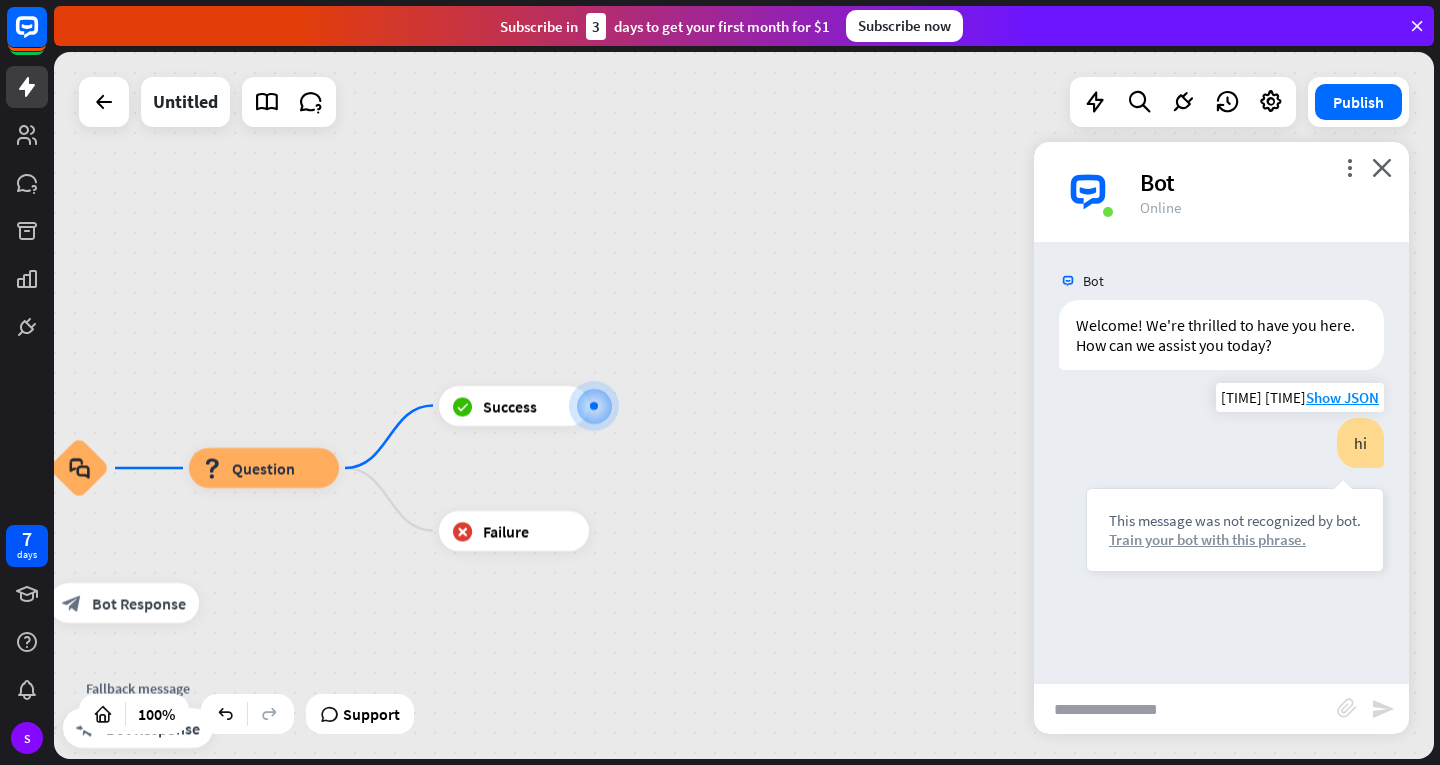 click on "Train your bot with this phrase." at bounding box center [1235, 539] 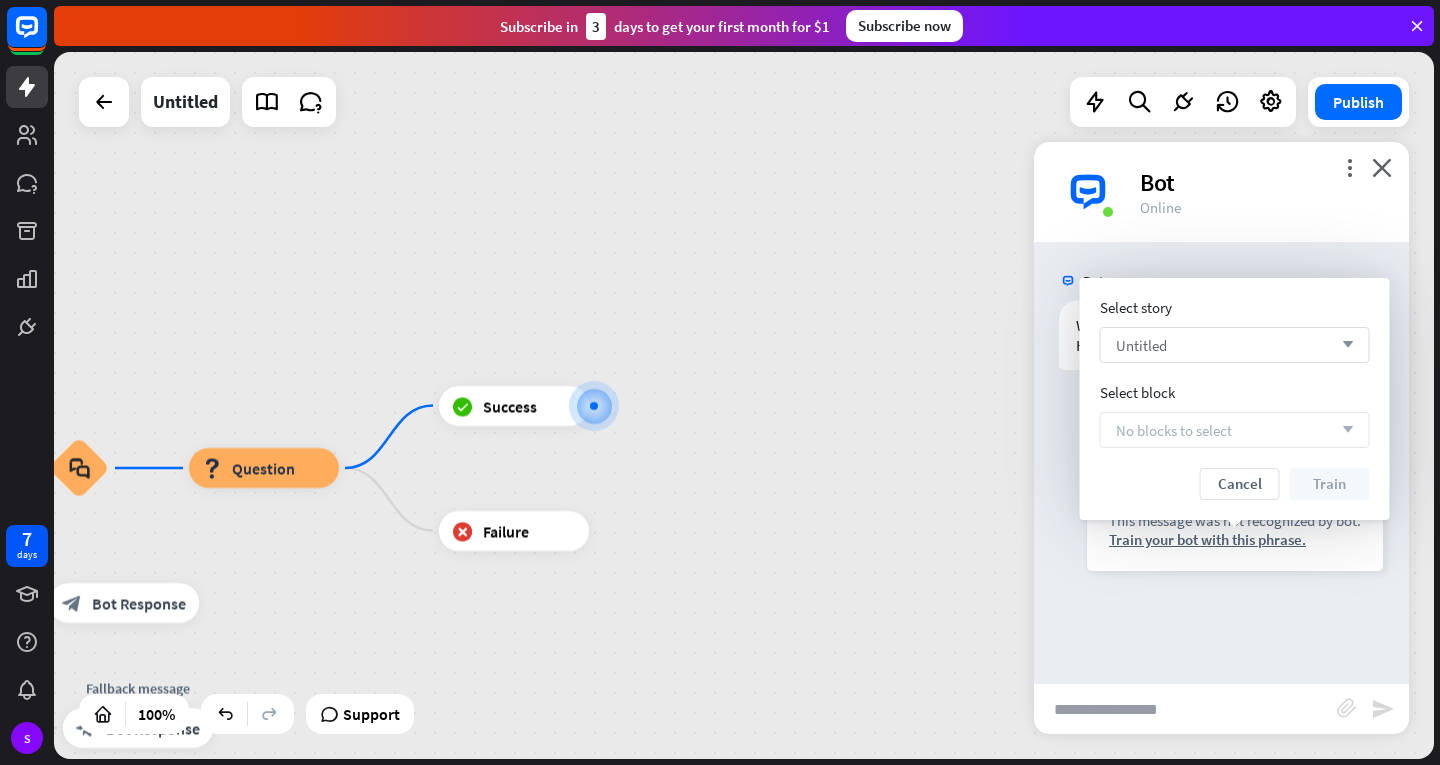 click on "Untitled
arrow_down" at bounding box center (1235, 345) 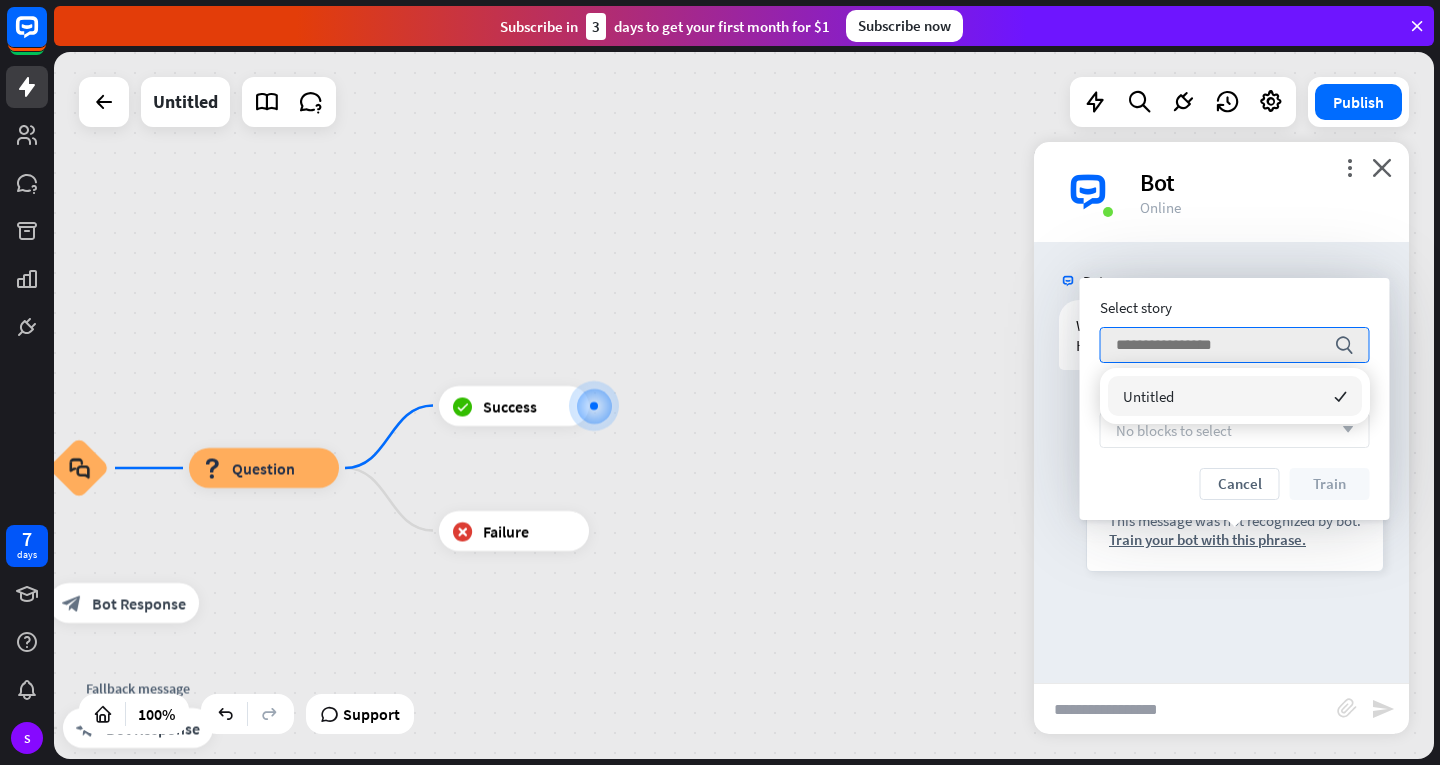 click on "Untitled
checked" at bounding box center [1235, 396] 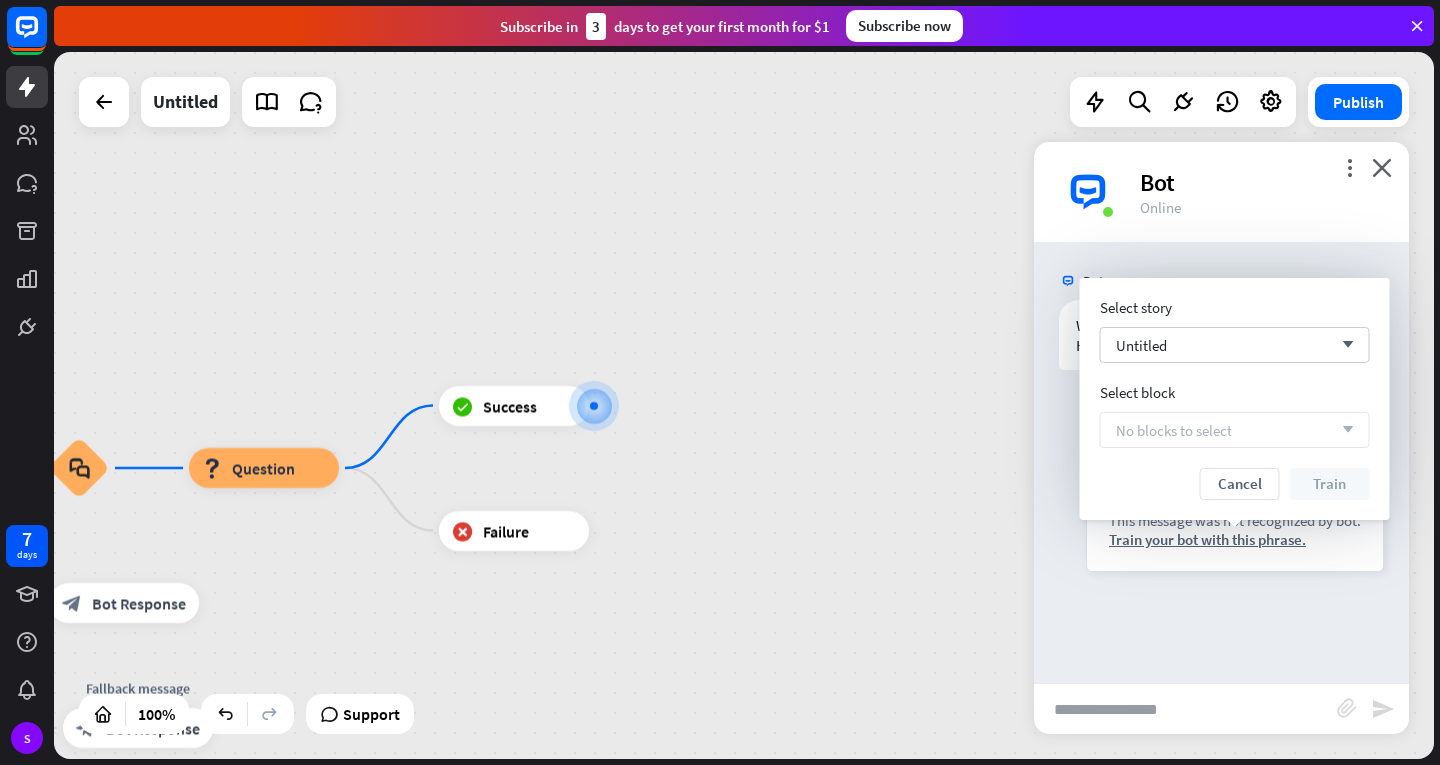 click on "No blocks to select" at bounding box center (1174, 430) 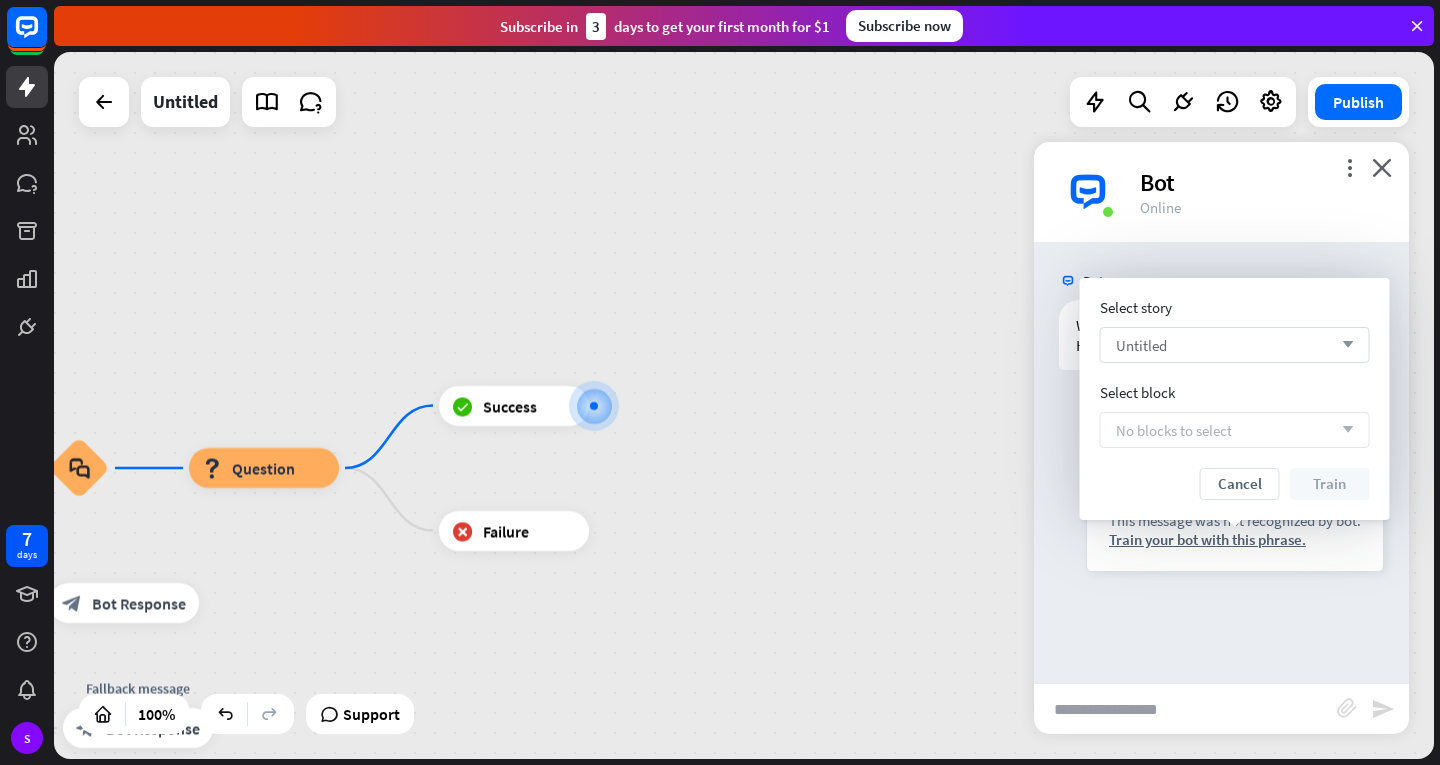 click on "Untitled
arrow_down" at bounding box center (1235, 345) 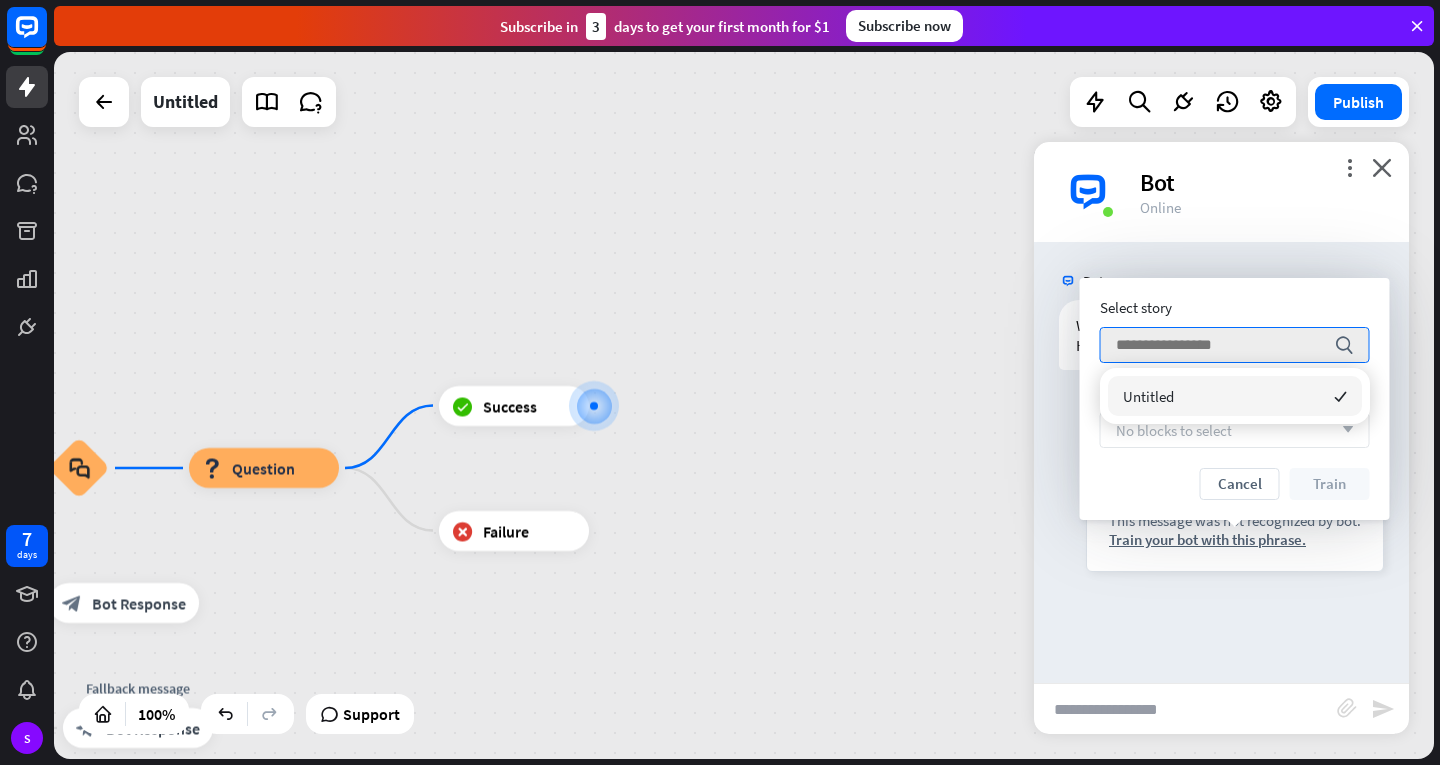 click on "[TIME] [TIME] Shuddh Bite Bot Shuddh Bite Bot home_2 Start point Welcome message block_bot_response Bot Response block_faq block_question Question block_success Success block_failure Failure AI Assist block_bot_response Bot Response block_fallback Default fallback Fallback message block_bot_response Bot Response" at bounding box center [744, 405] 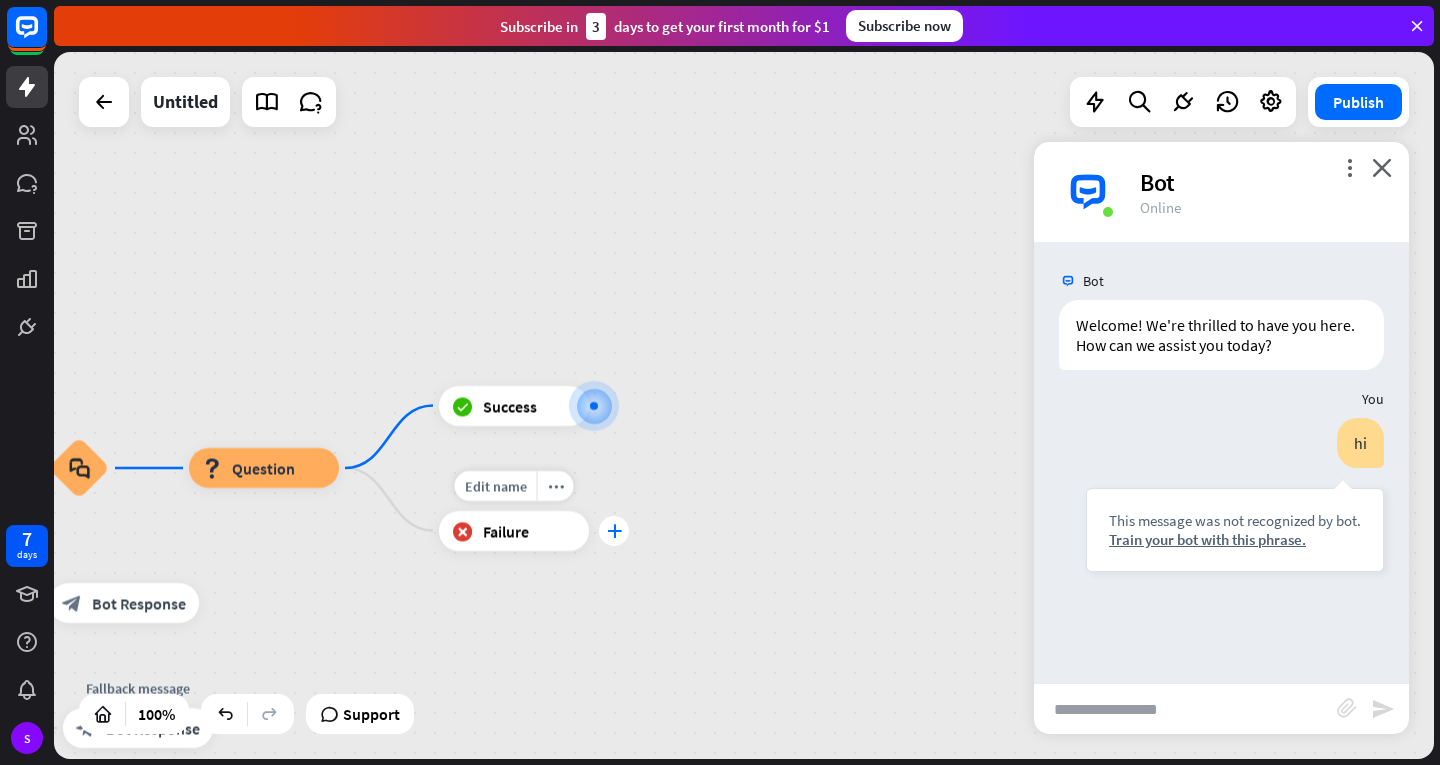 click on "plus" at bounding box center [614, 531] 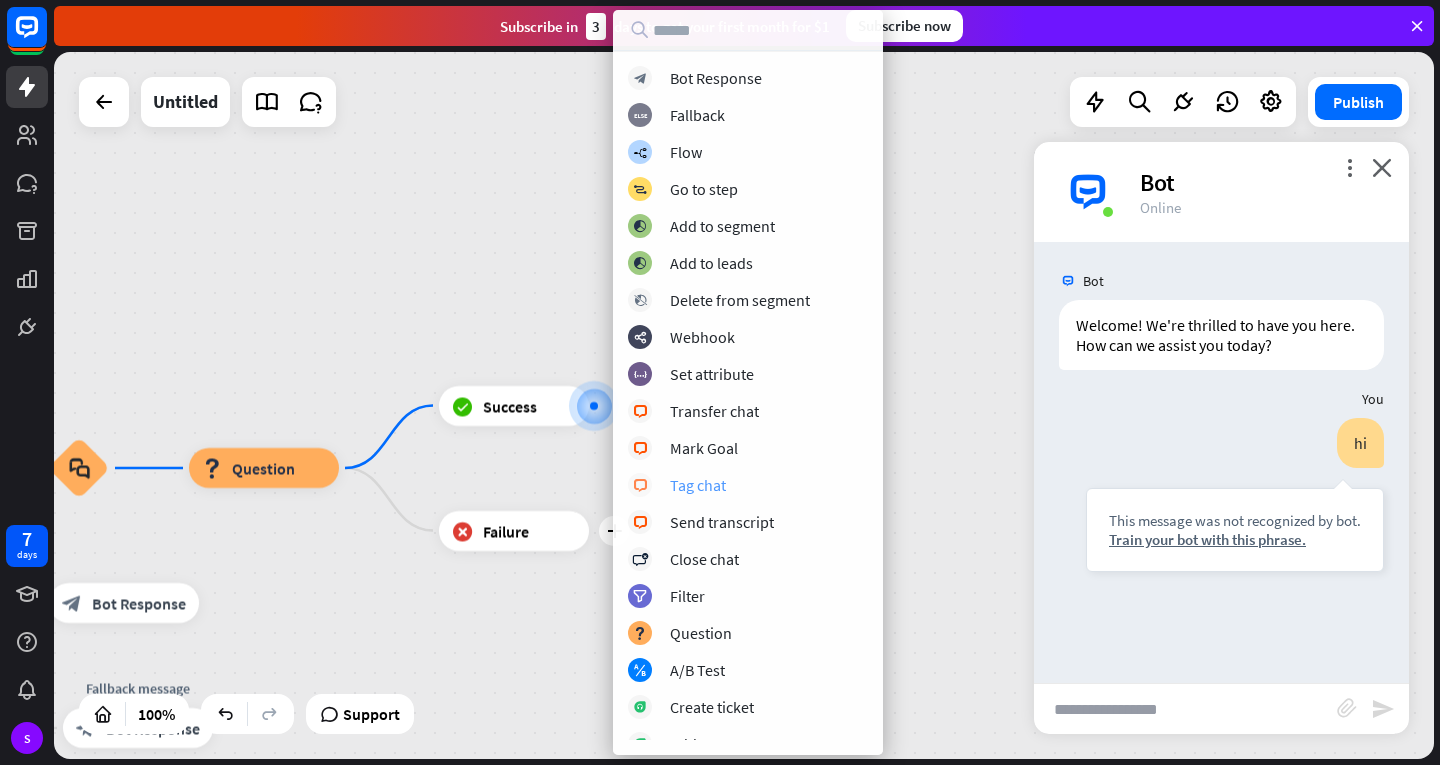 click on "block_livechat
Tag chat" at bounding box center [748, 485] 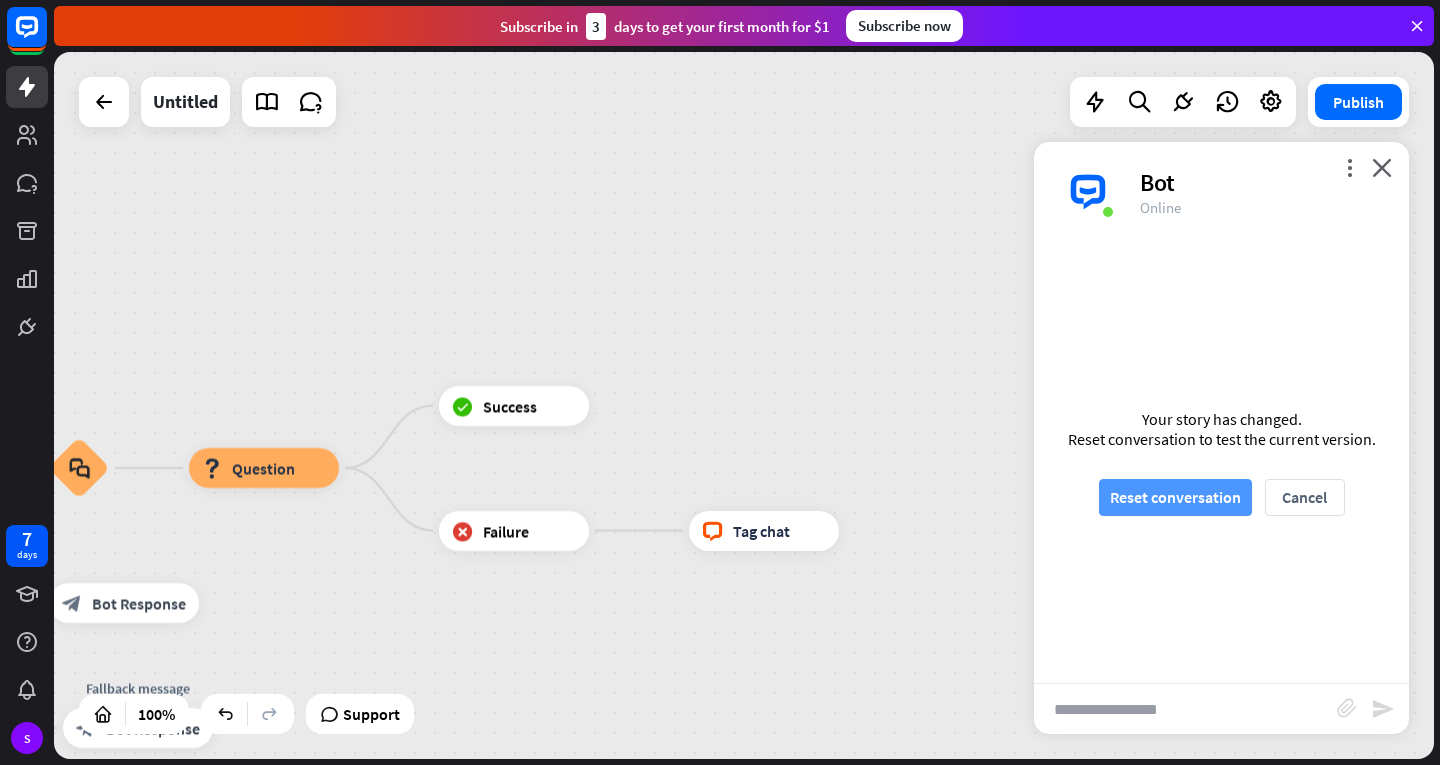 click on "Reset conversation" at bounding box center (1175, 497) 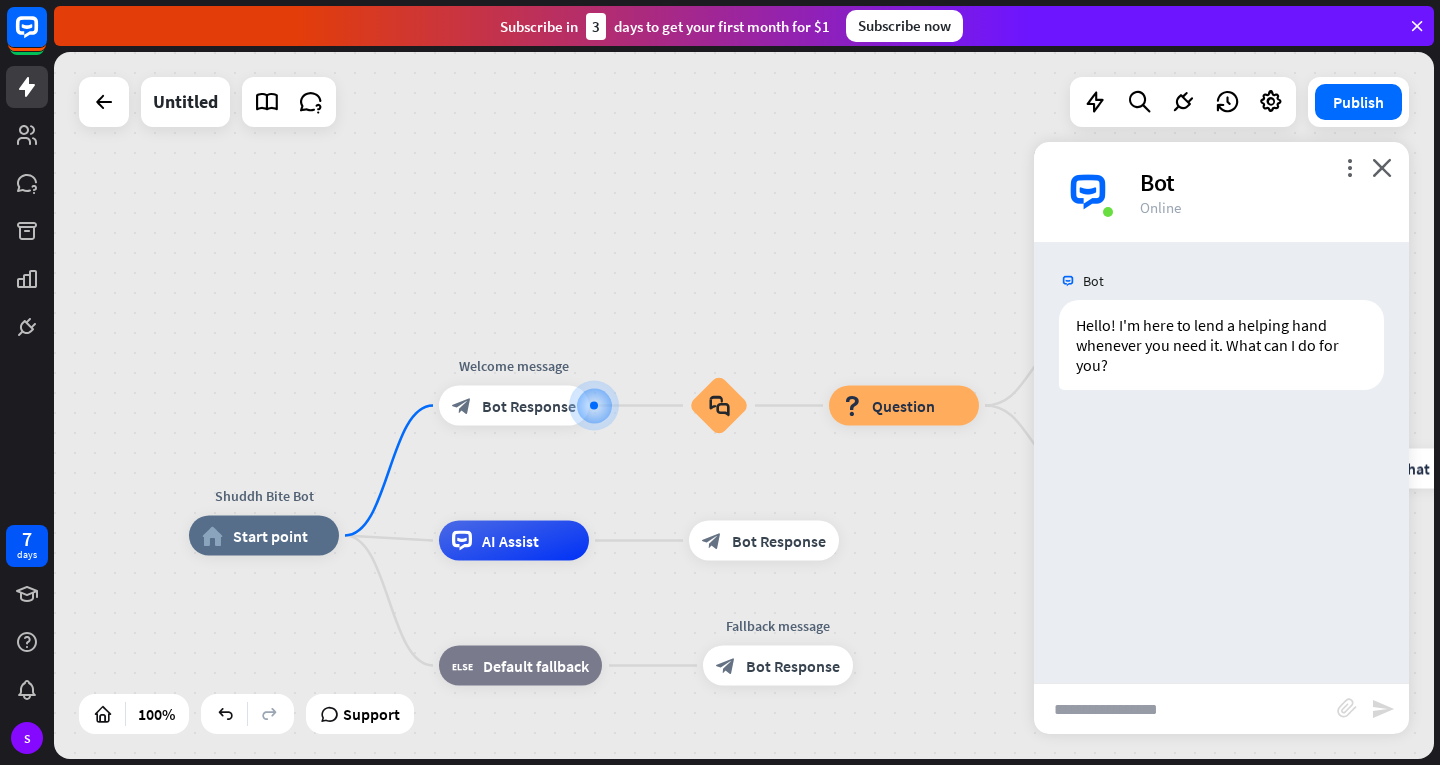 click at bounding box center (1185, 709) 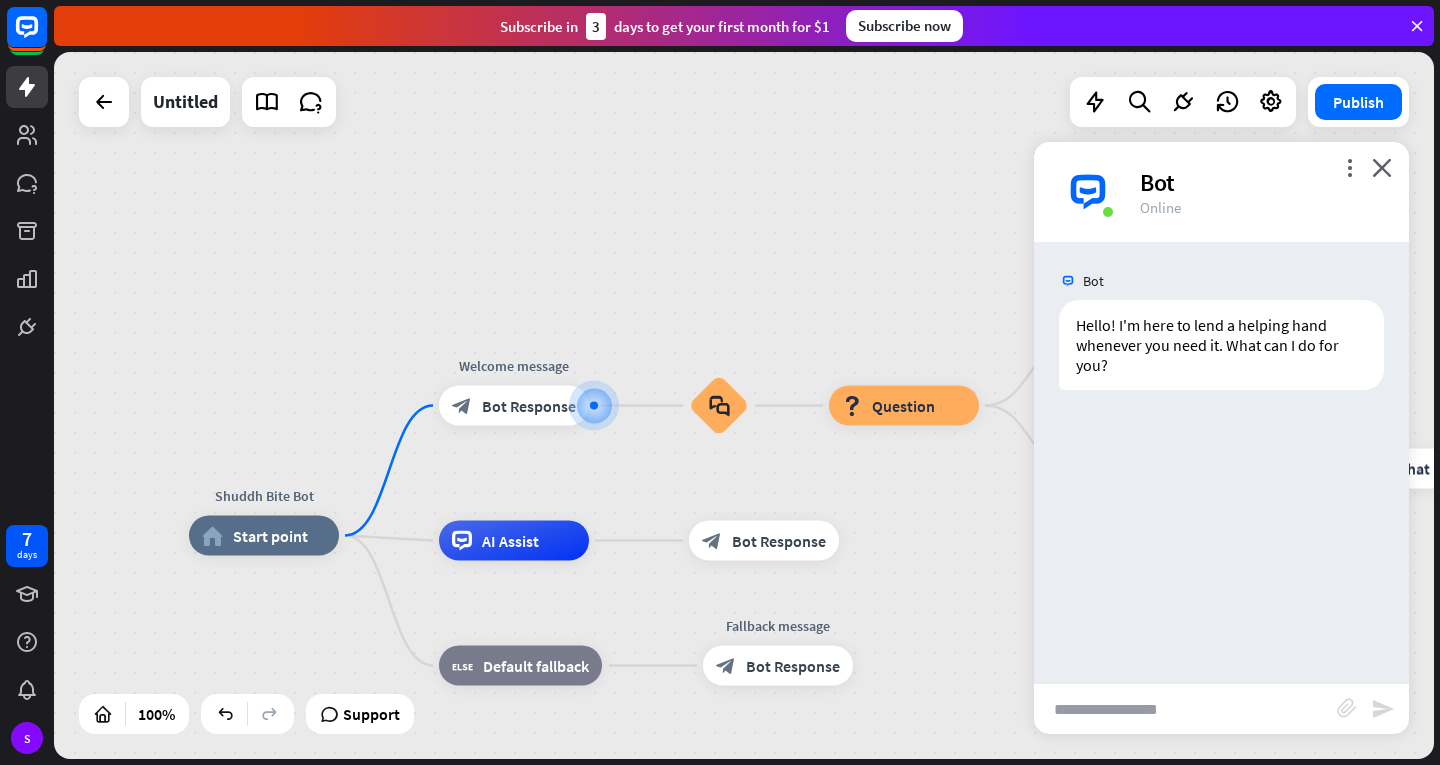 click at bounding box center (1185, 709) 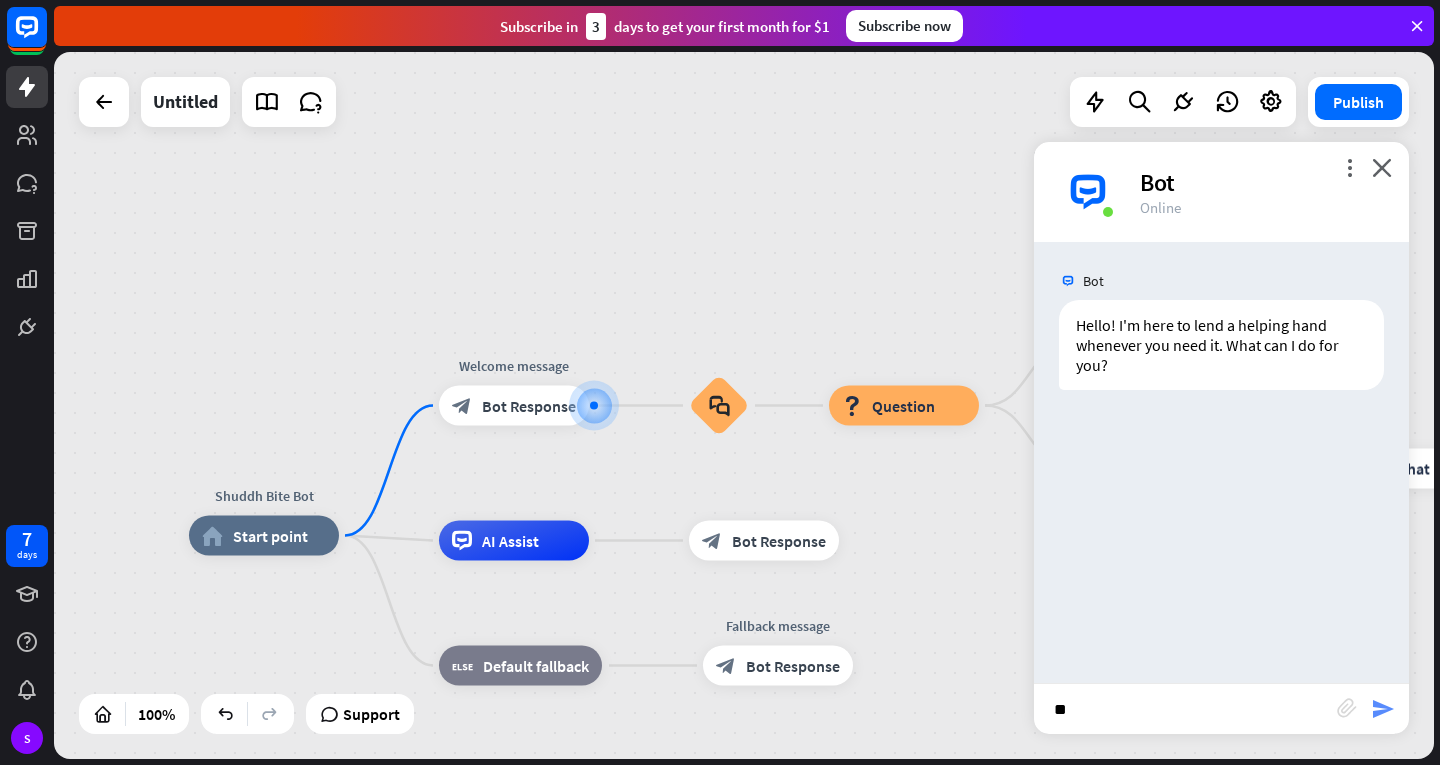type on "**" 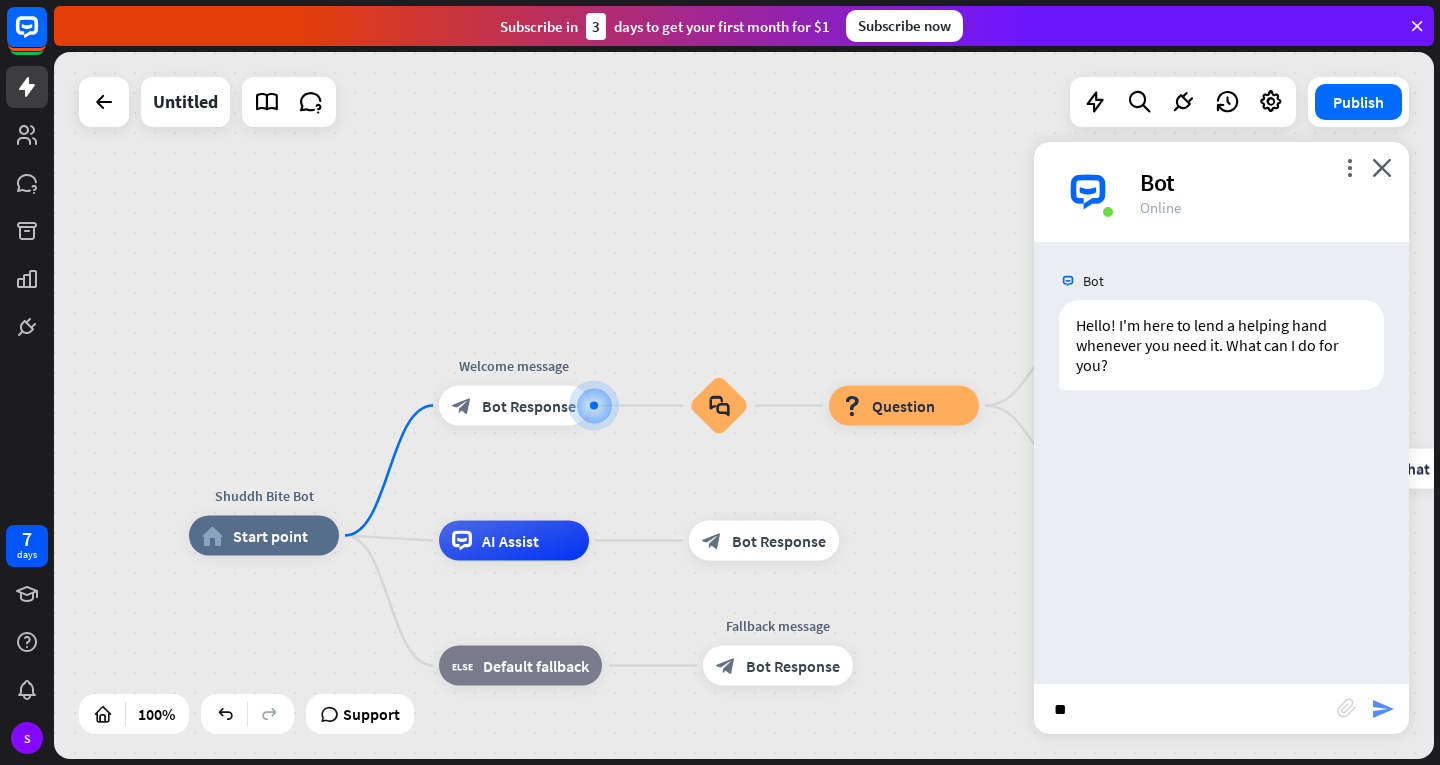 click on "send" at bounding box center (1383, 709) 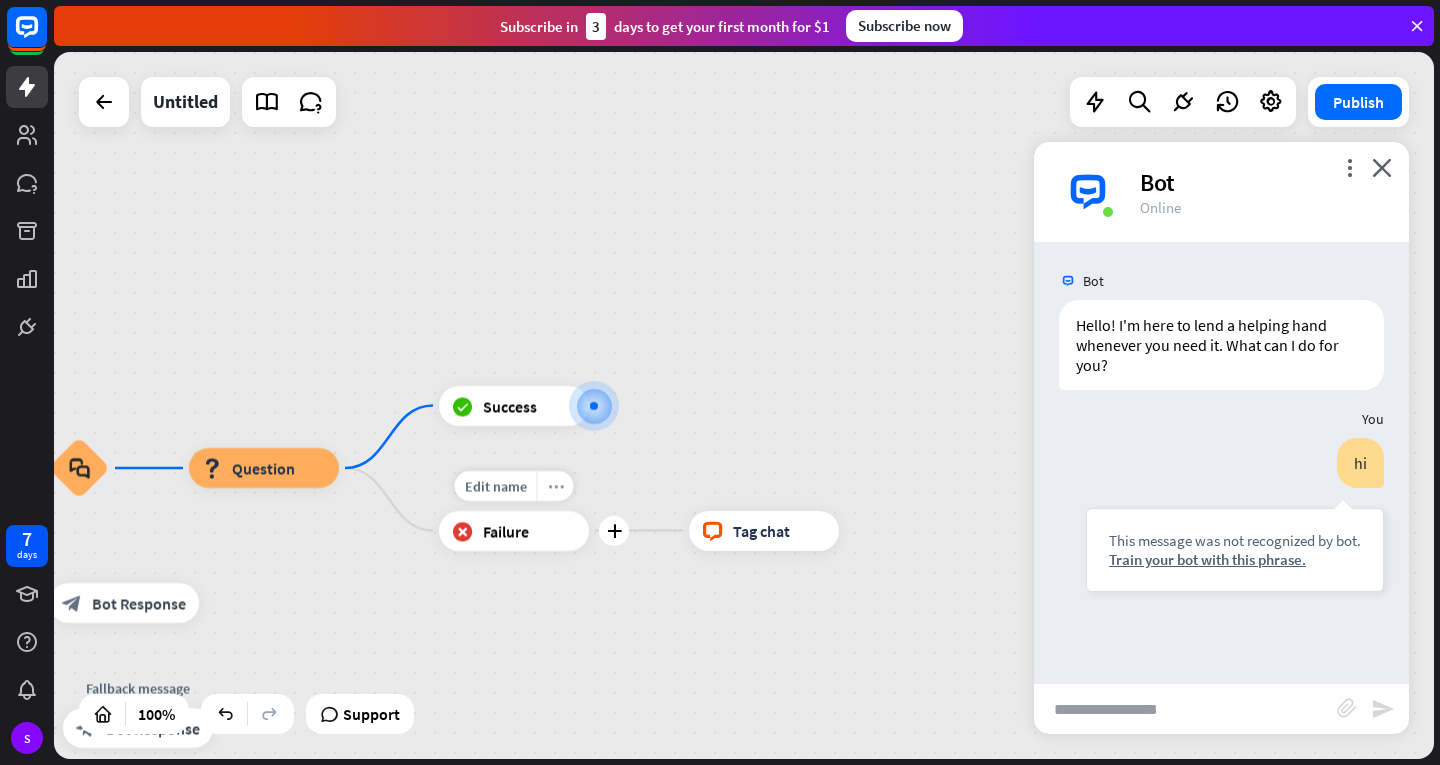 click on "more_horiz" at bounding box center [556, 485] 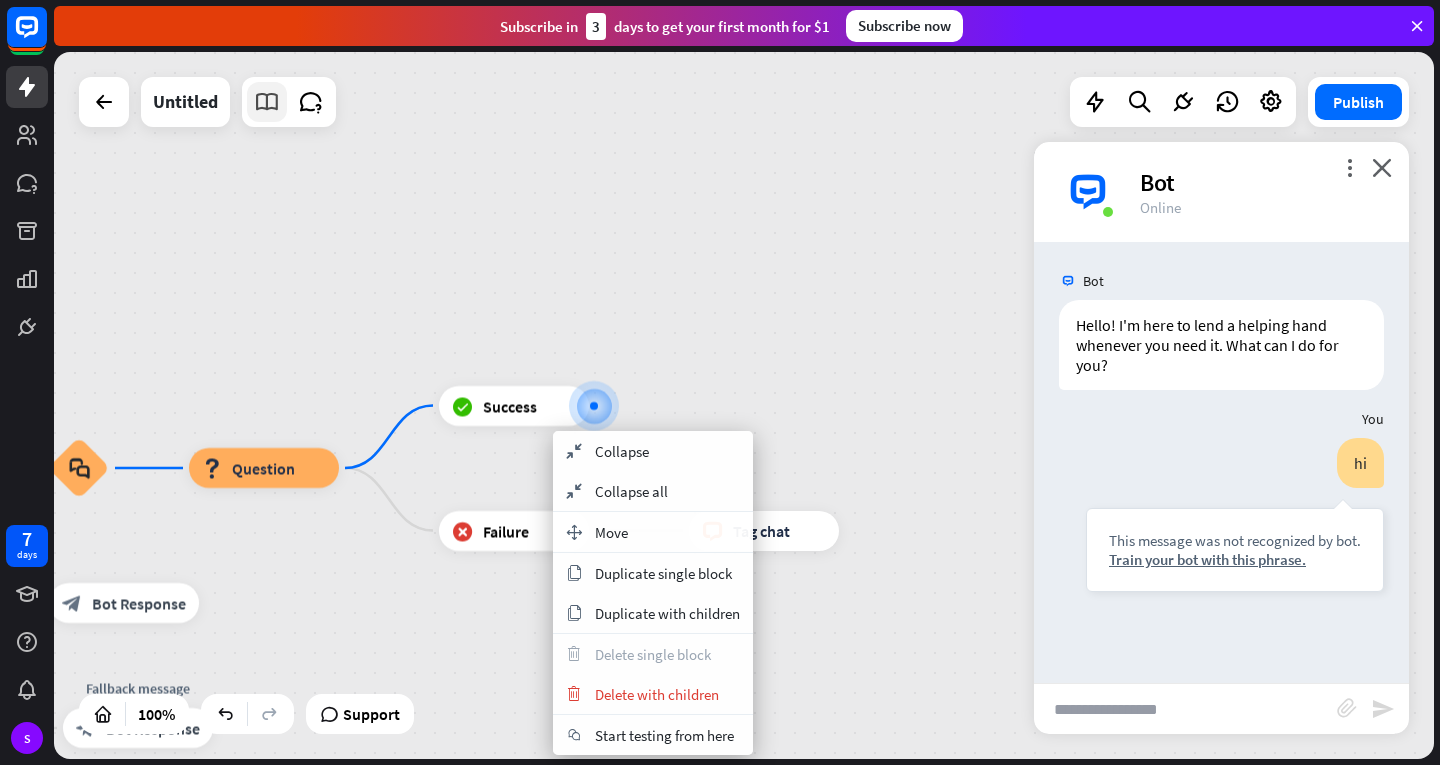 click at bounding box center [267, 102] 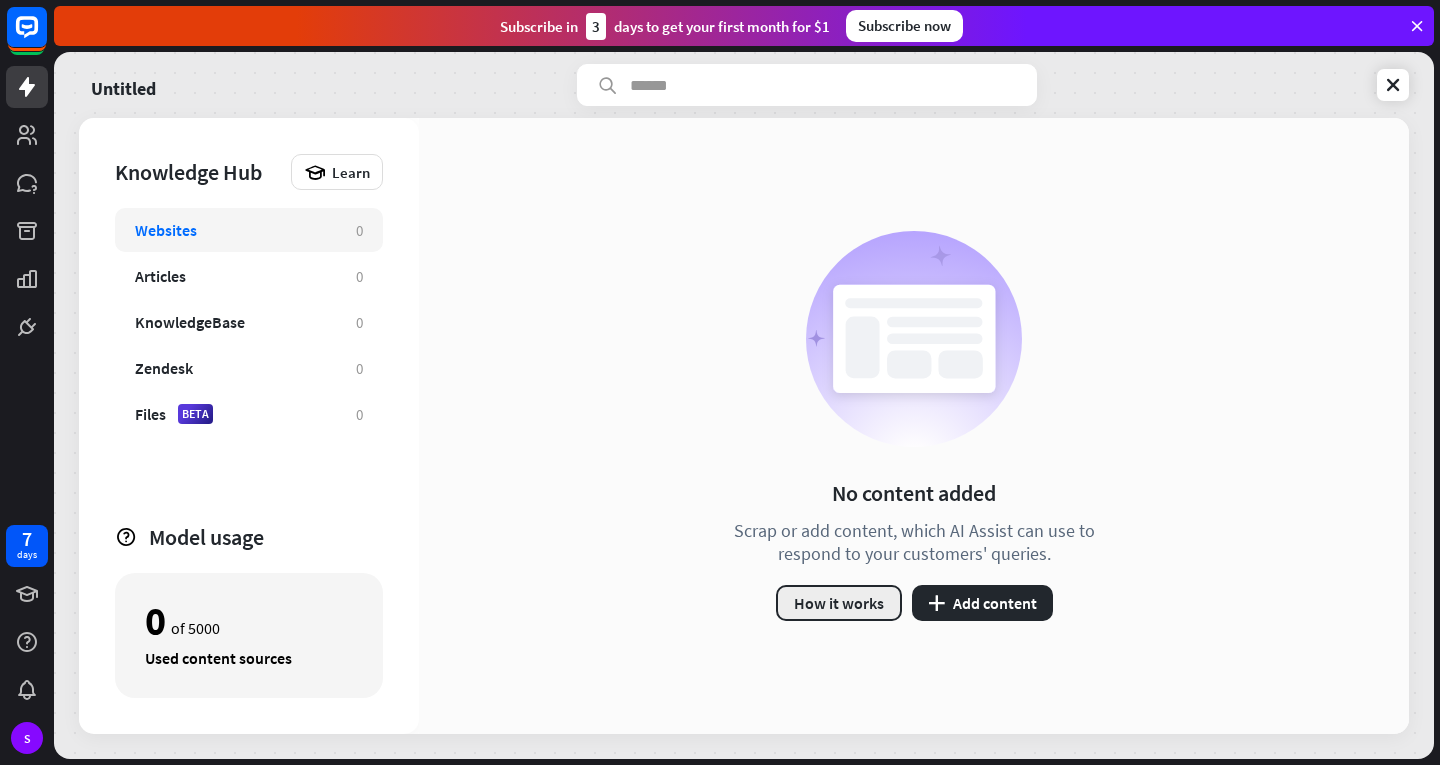 click on "How it works" at bounding box center (839, 603) 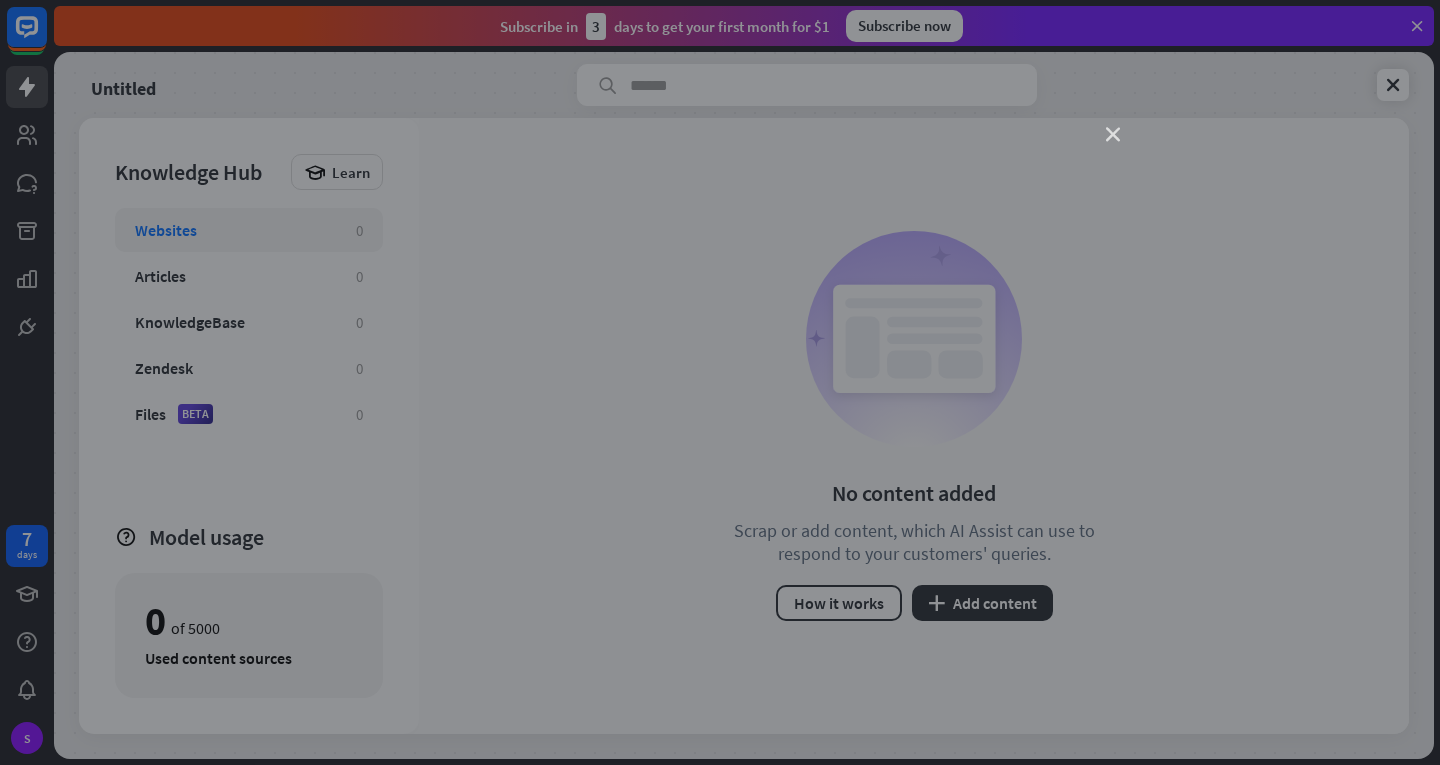 click on "close" at bounding box center [1113, 135] 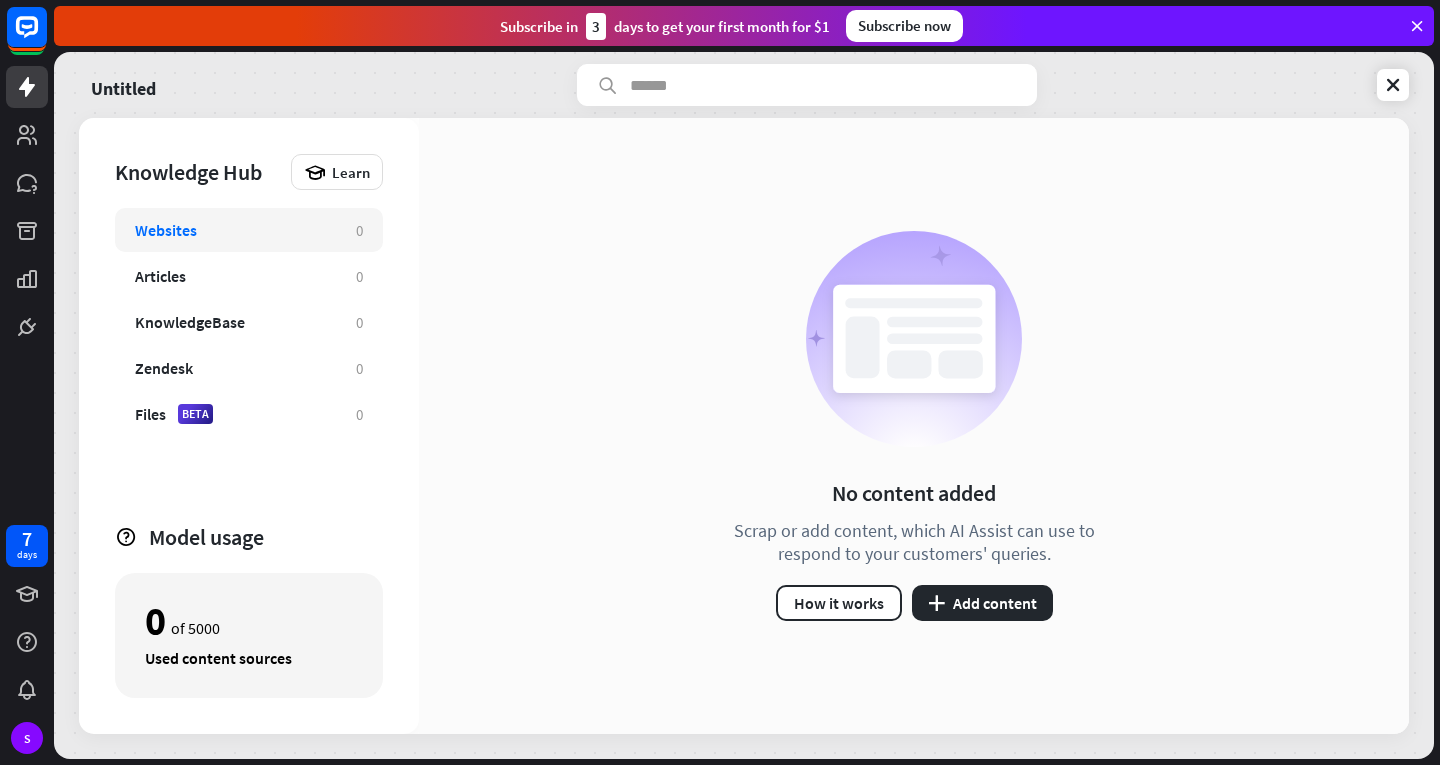 click at bounding box center (1417, 26) 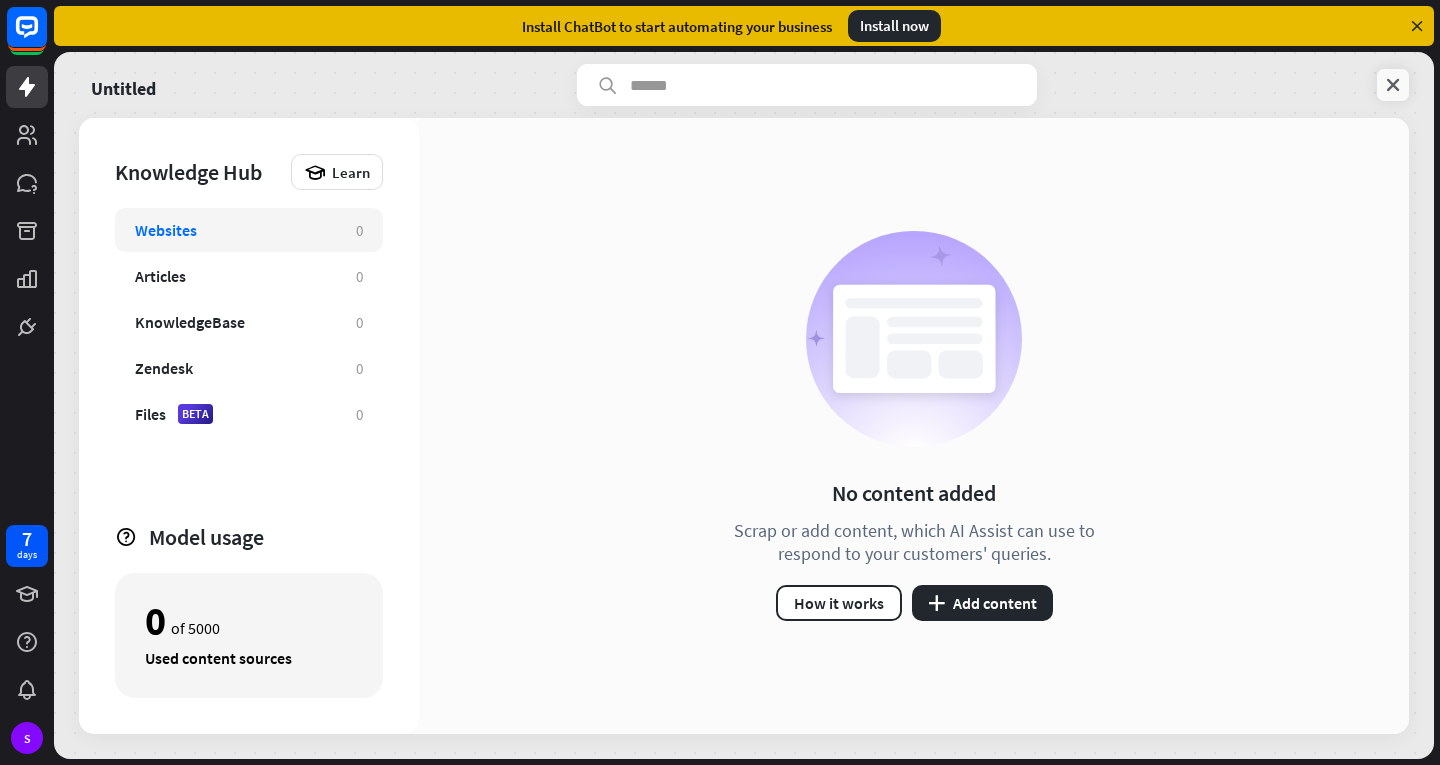 click at bounding box center (1393, 85) 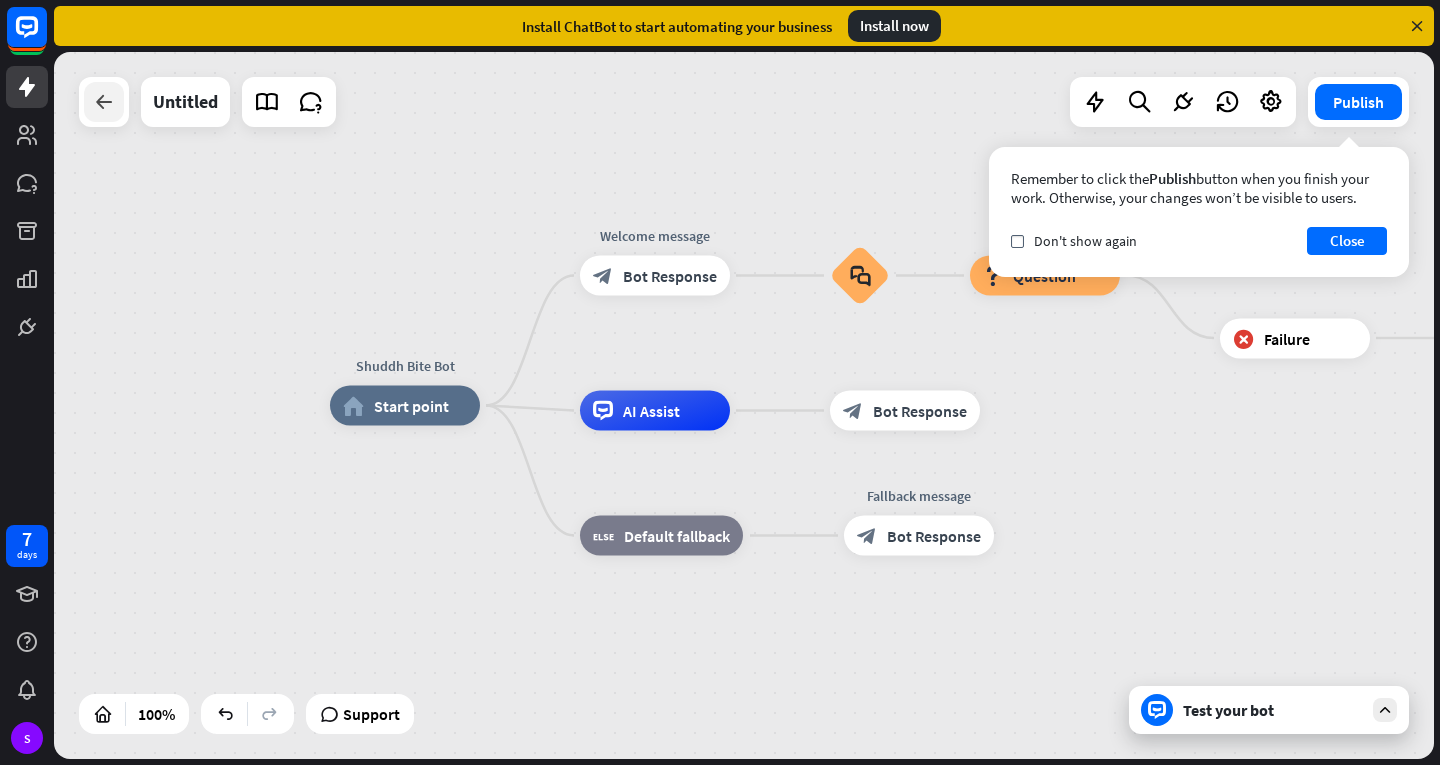 click at bounding box center (104, 102) 